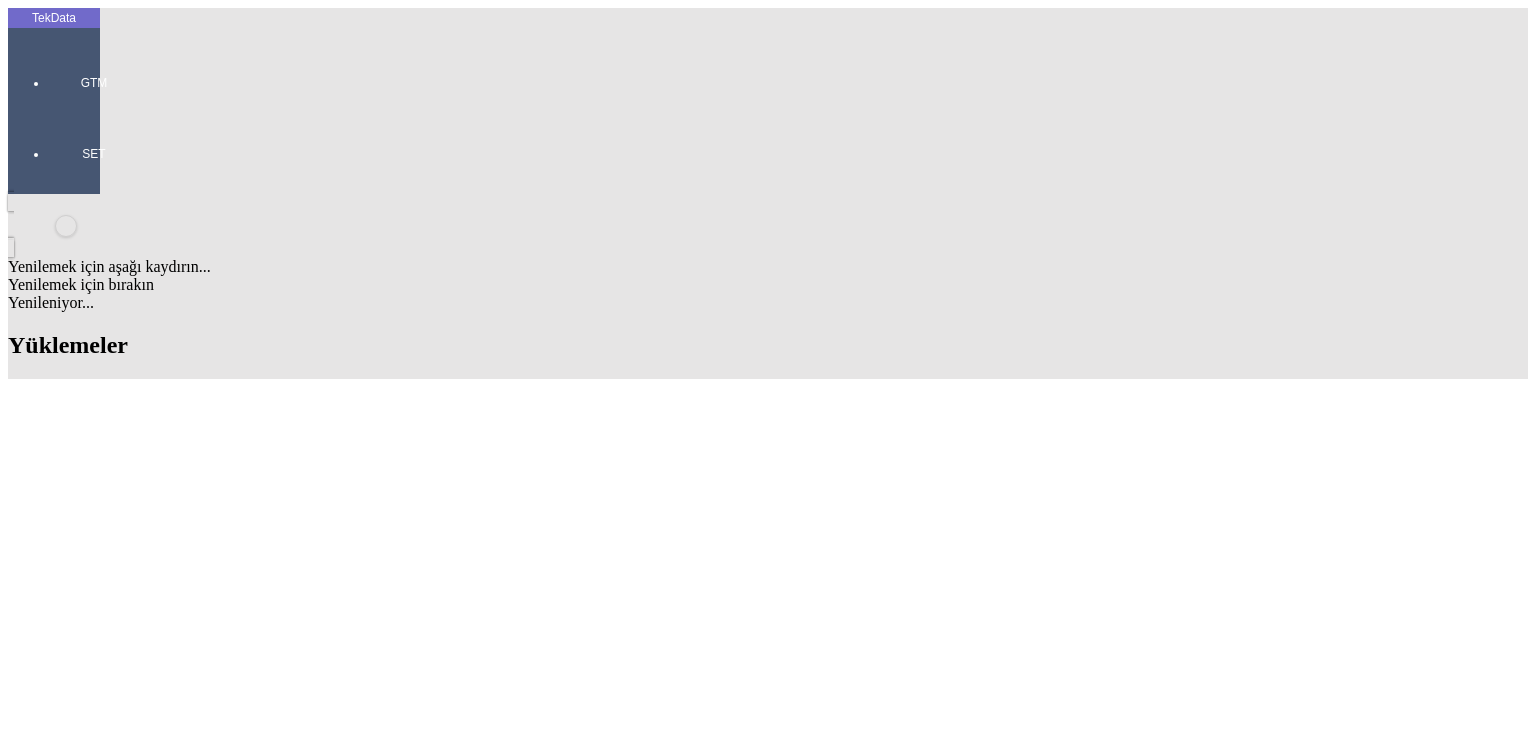 scroll, scrollTop: 0, scrollLeft: 0, axis: both 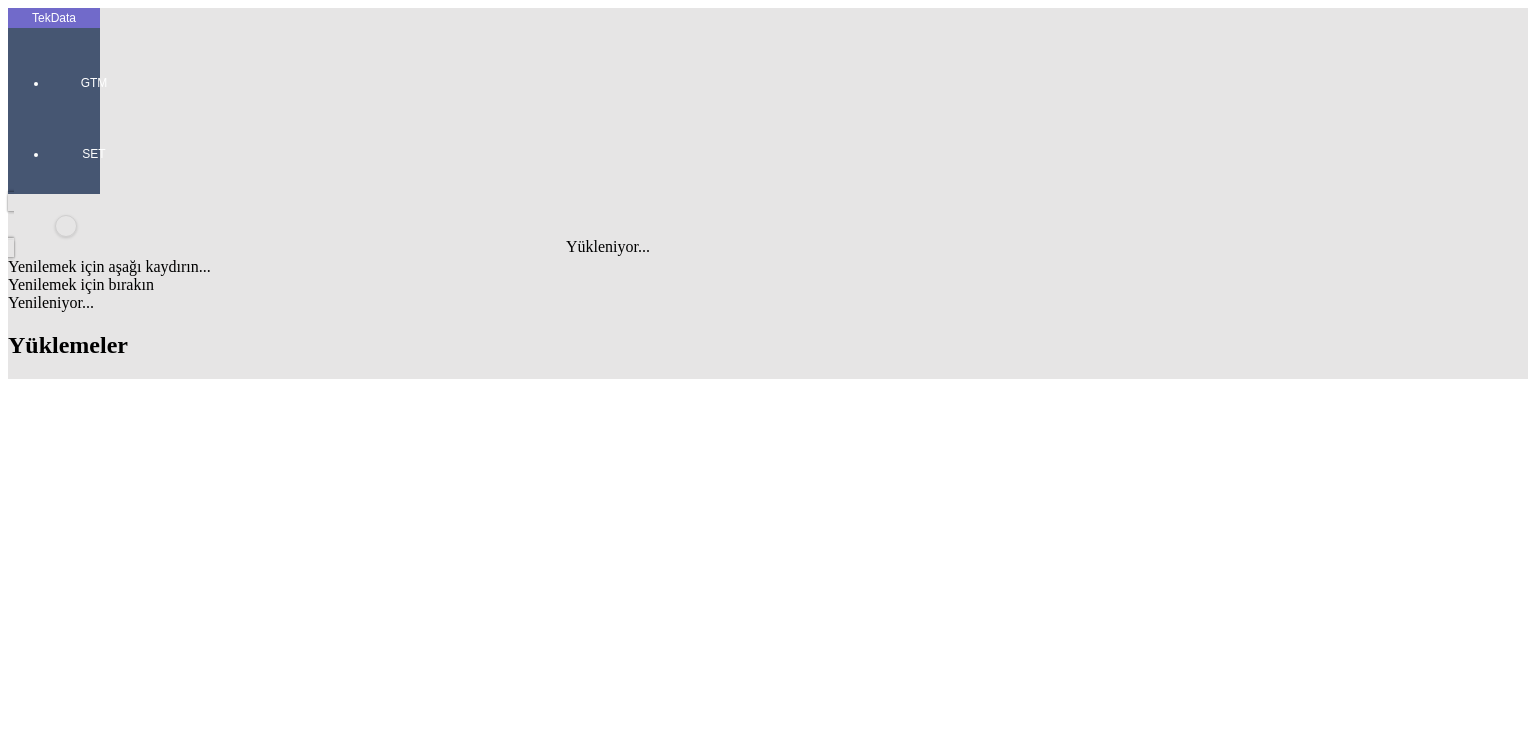 type on "IP BARA" 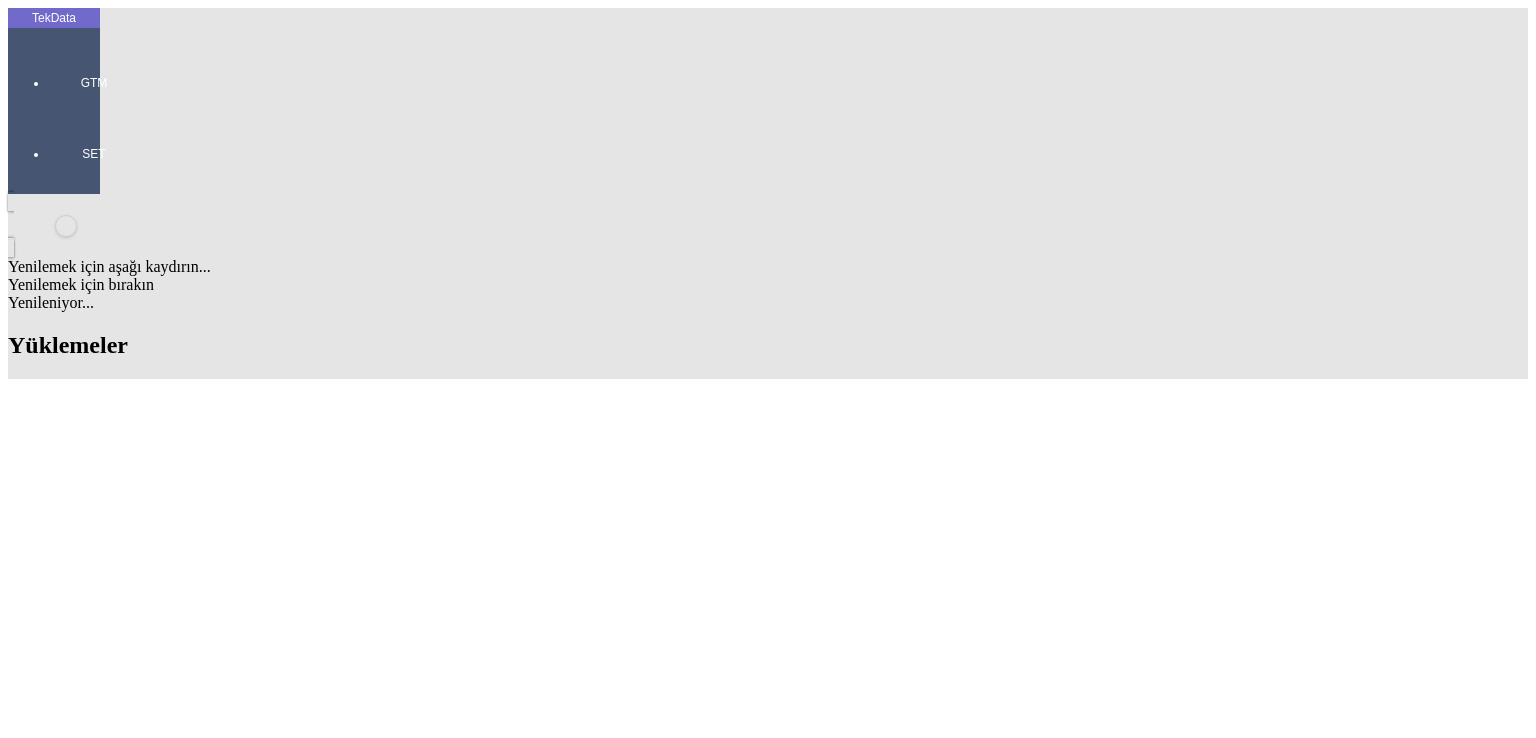scroll, scrollTop: 533, scrollLeft: 0, axis: vertical 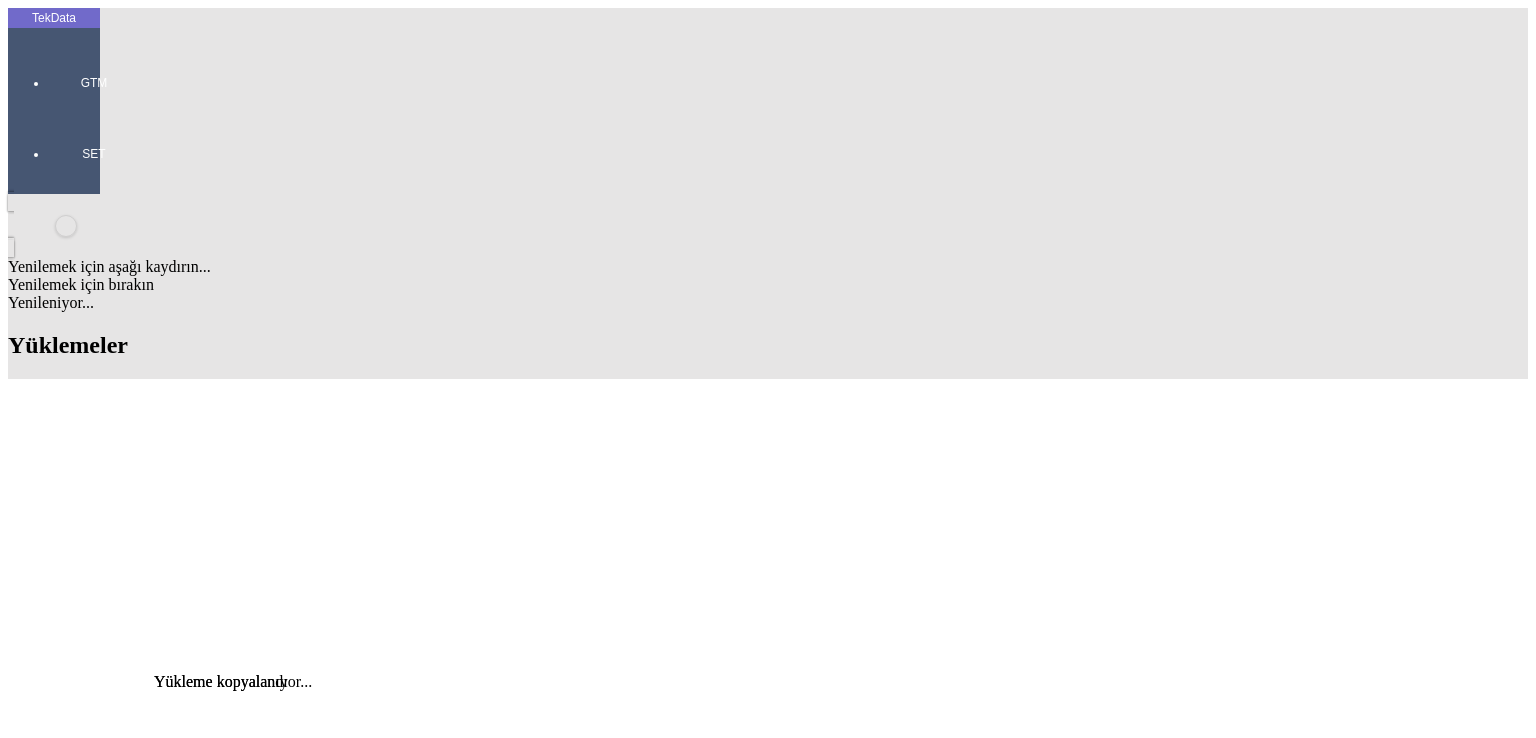 click on "Detay" 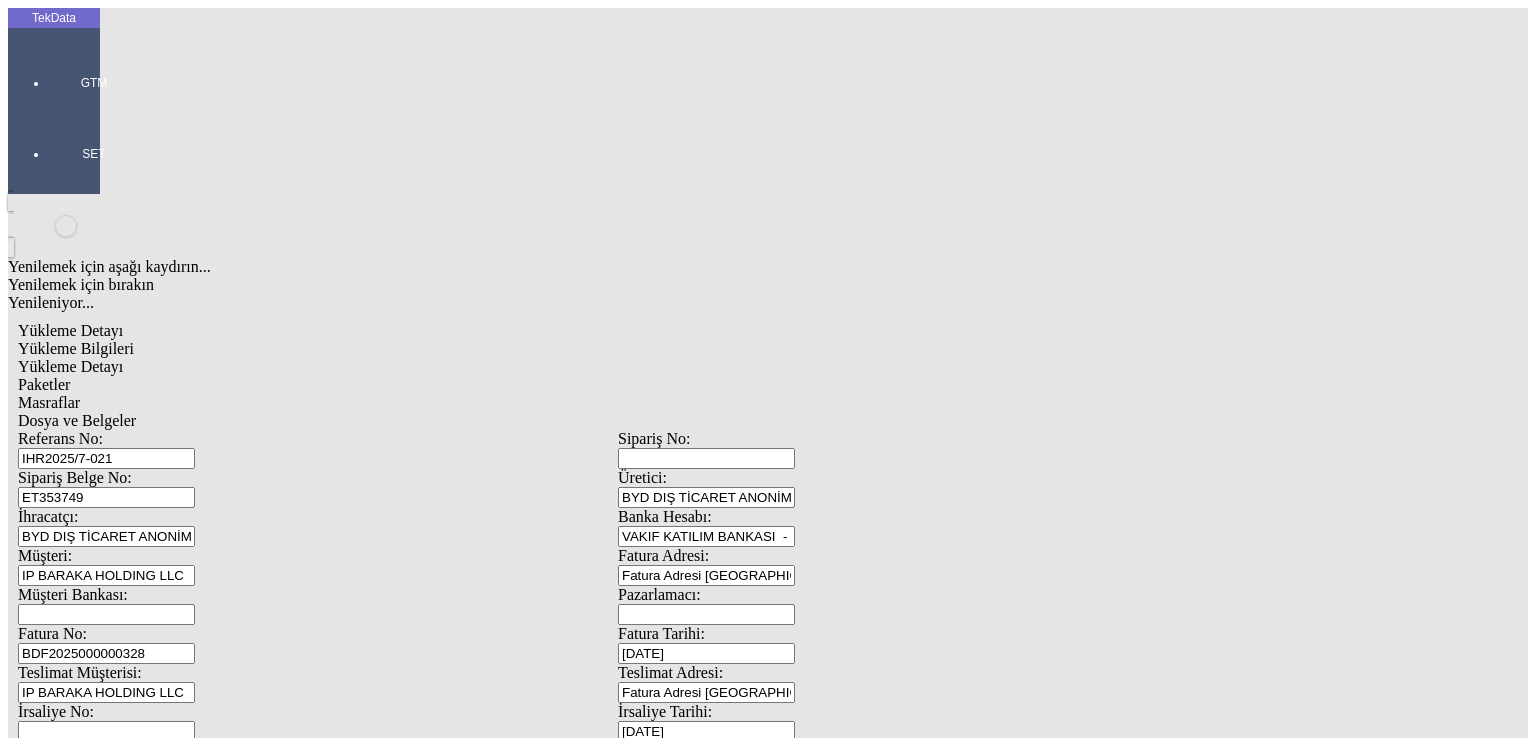 scroll, scrollTop: 0, scrollLeft: 0, axis: both 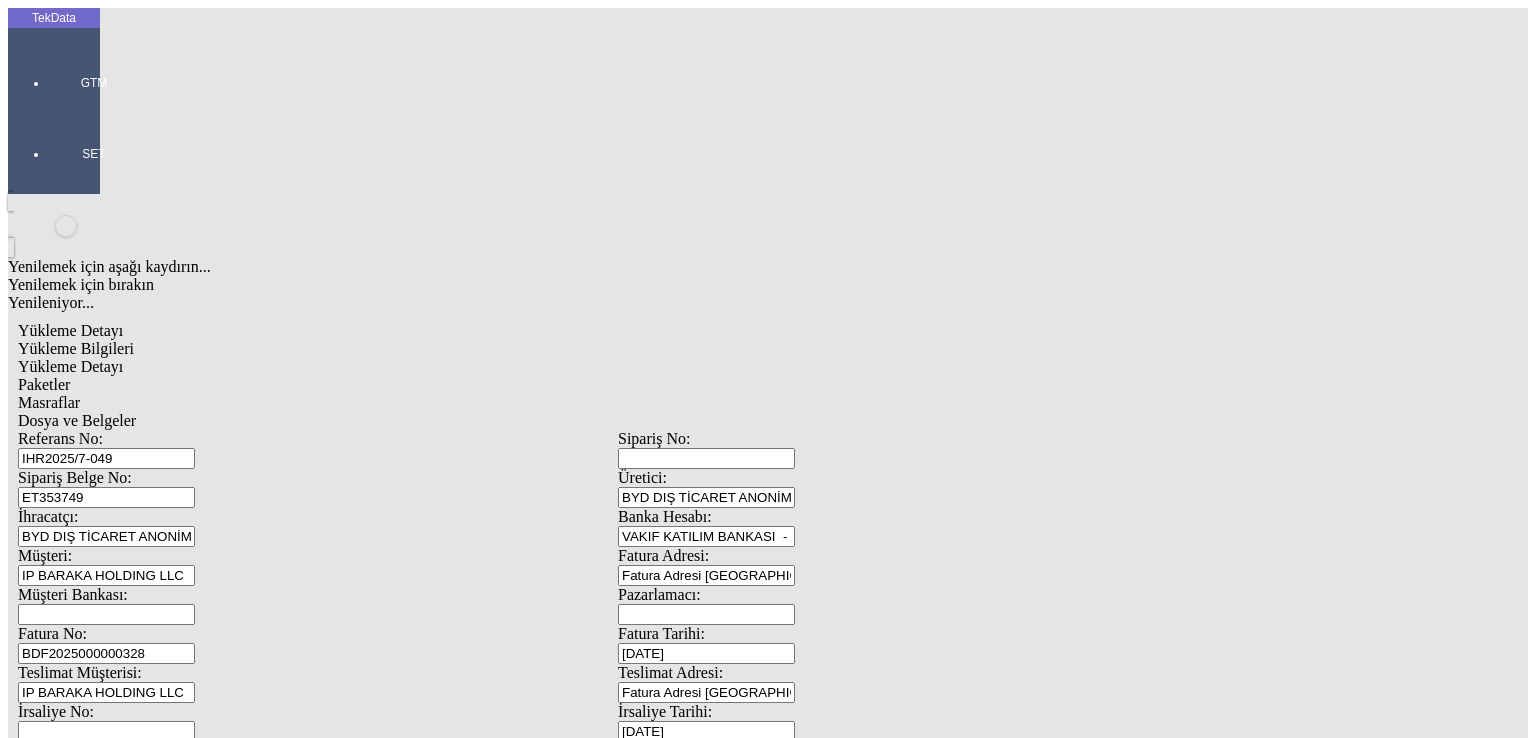 type on "IHR2025/7-049" 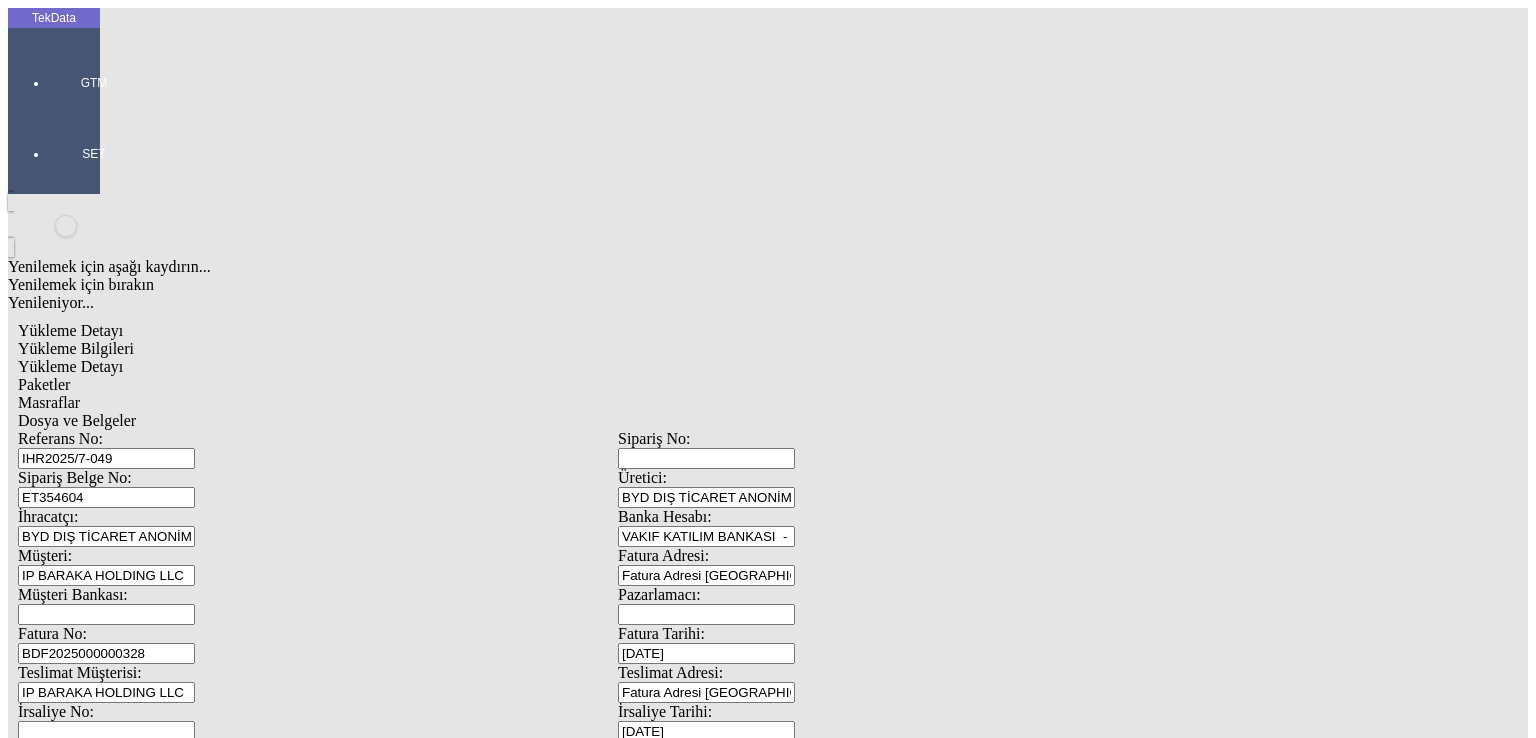 type on "ET354604" 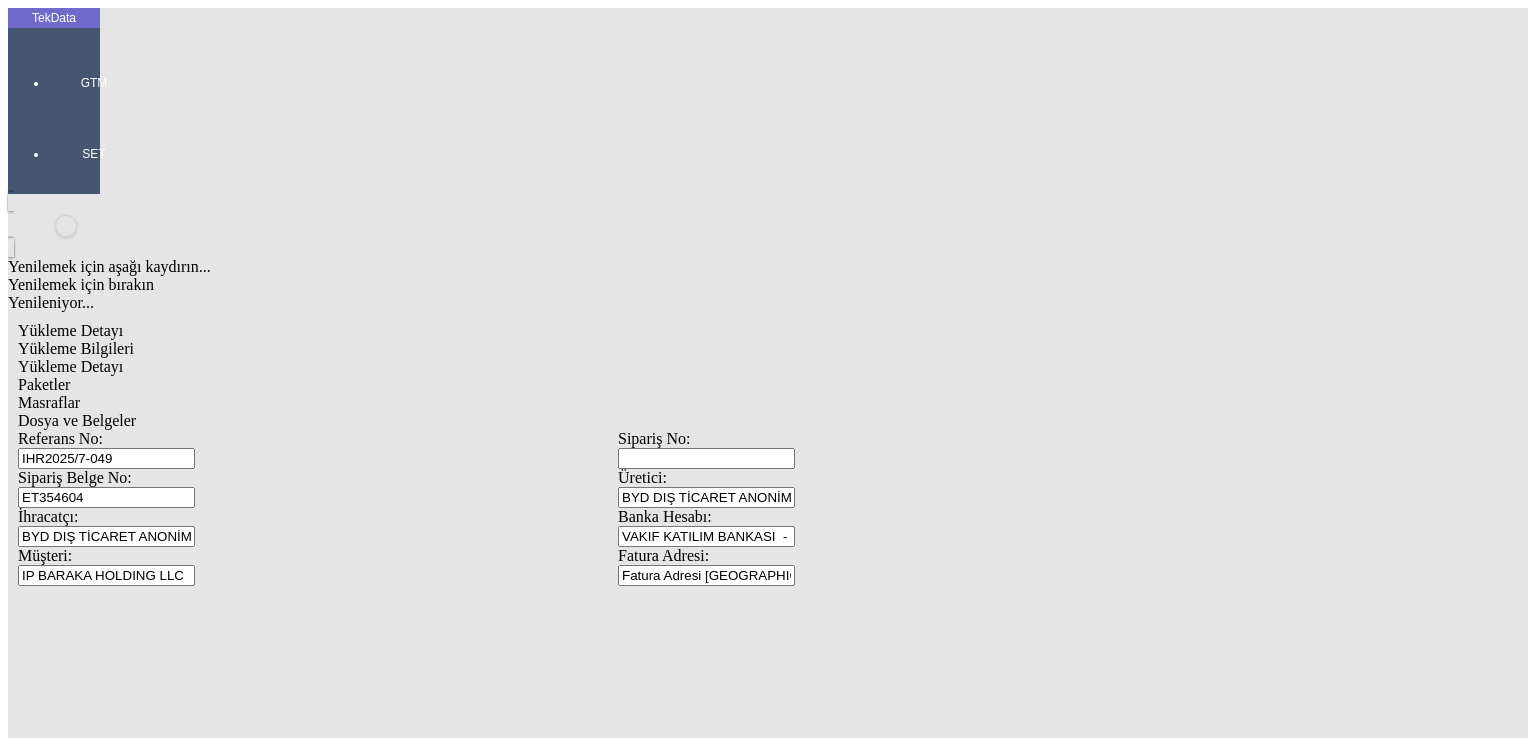 click on "BDF2025000000328" at bounding box center (106, 1019) 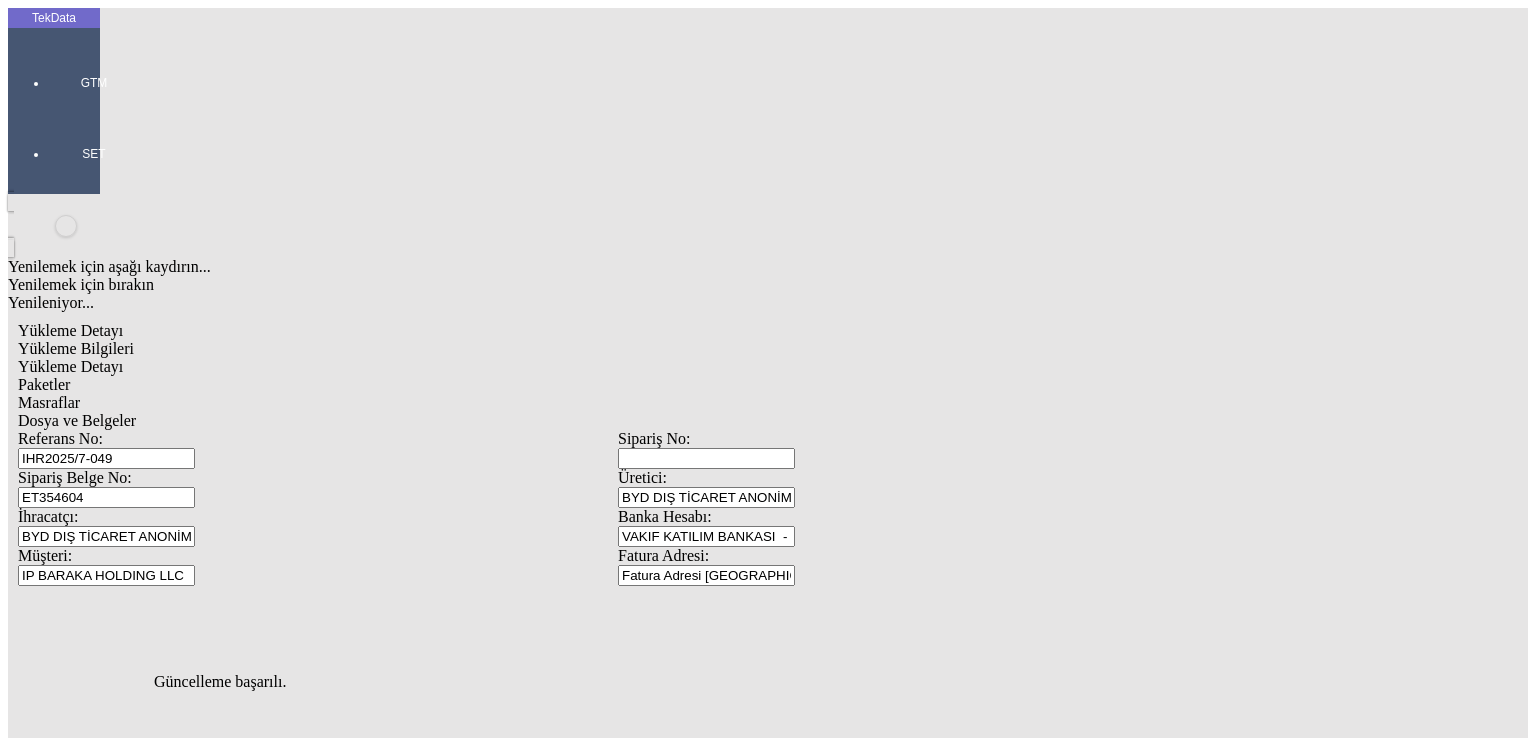 scroll, scrollTop: 0, scrollLeft: 0, axis: both 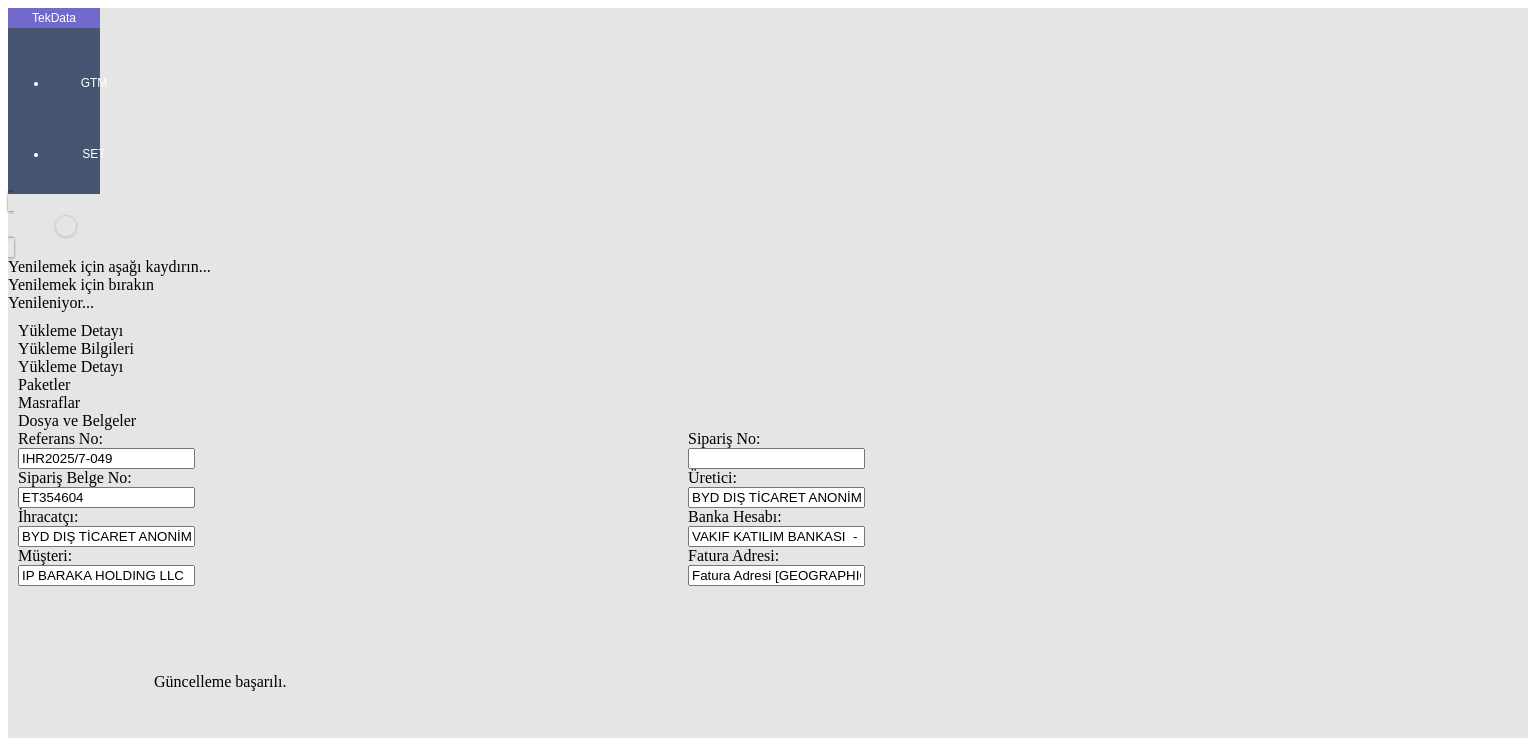 click on "Düzenle" at bounding box center [64, 1913] 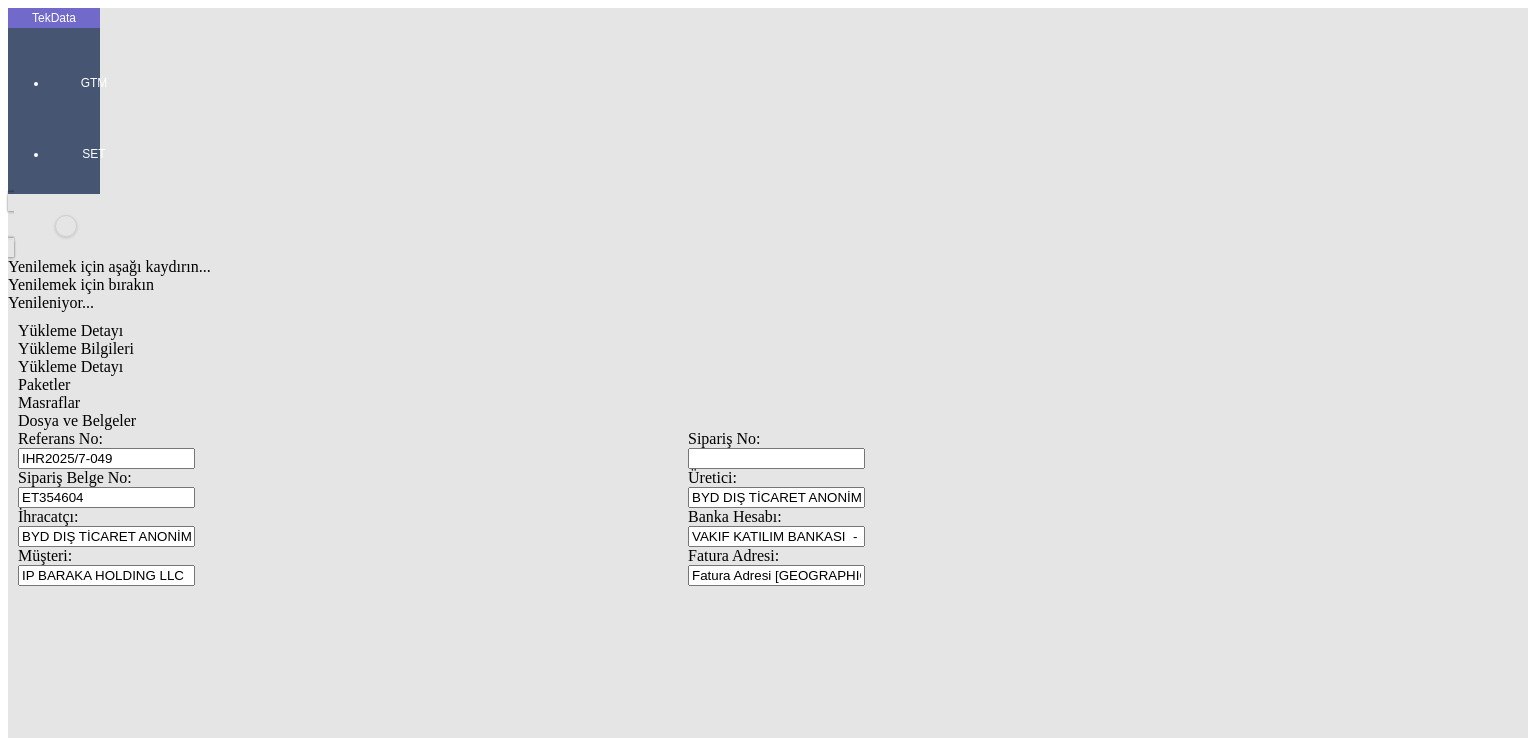drag, startPoint x: 340, startPoint y: 293, endPoint x: 79, endPoint y: 284, distance: 261.15512 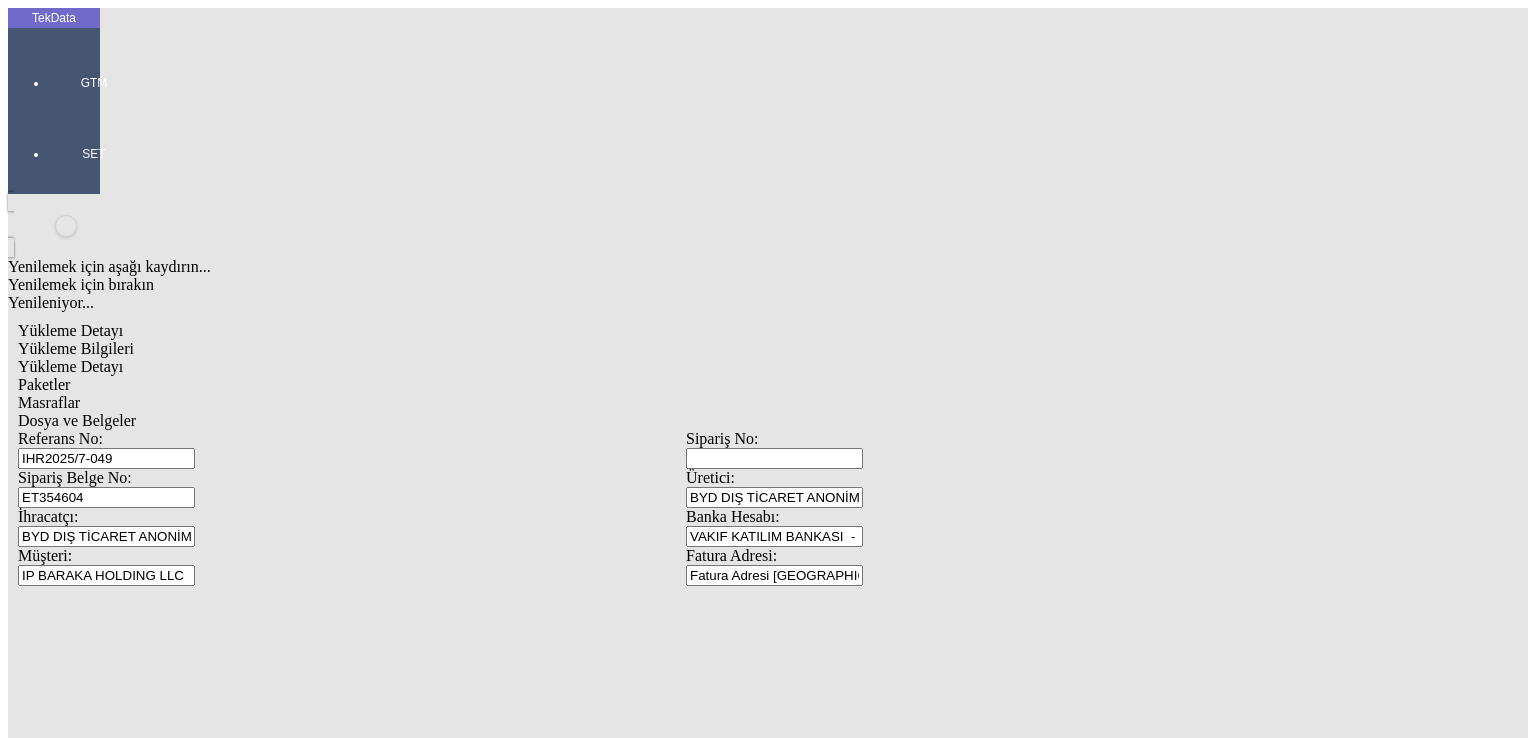 click on "Düzenle" at bounding box center [64, 1935] 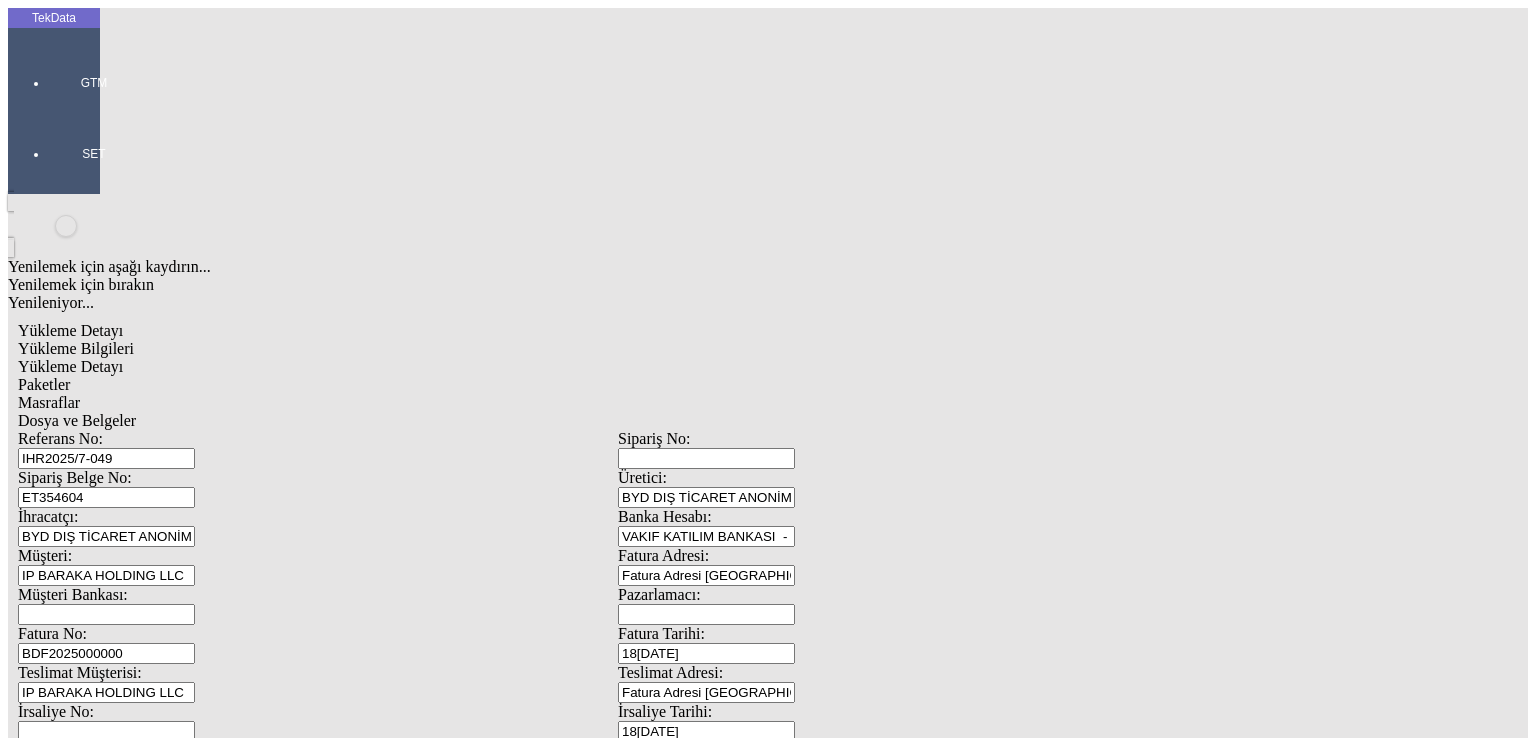 drag, startPoint x: 687, startPoint y: 97, endPoint x: 692, endPoint y: 113, distance: 16.763054 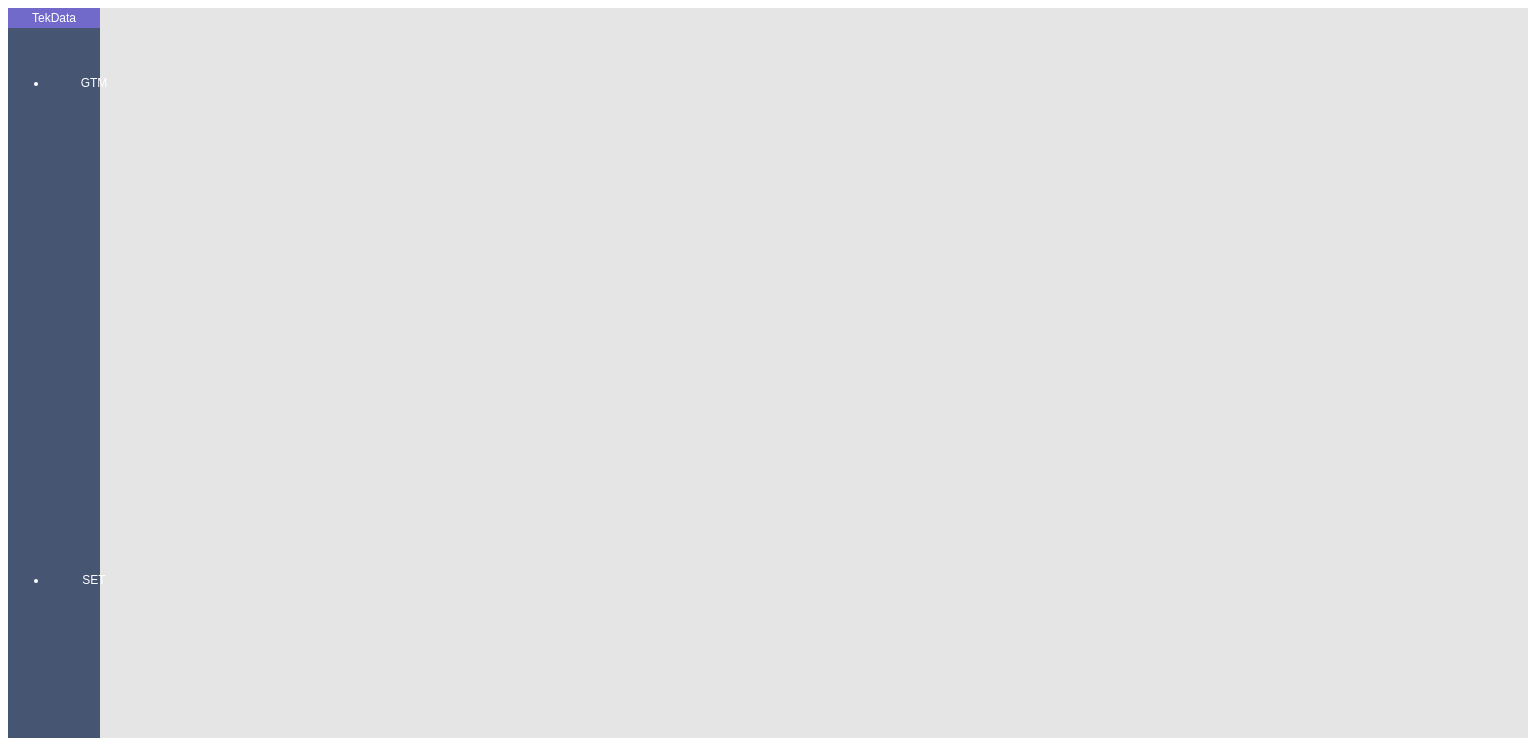 scroll, scrollTop: 381, scrollLeft: 0, axis: vertical 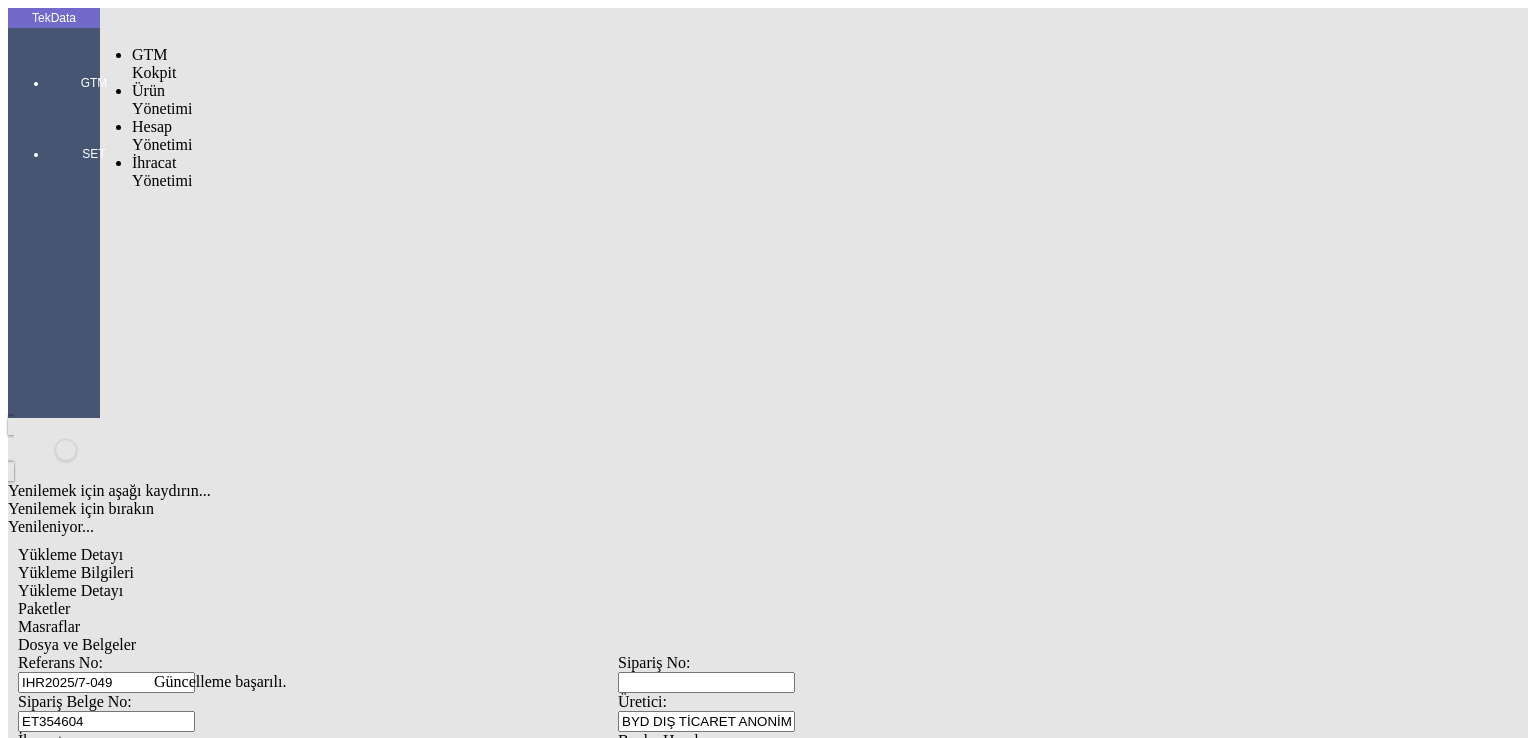 click at bounding box center [94, 111] 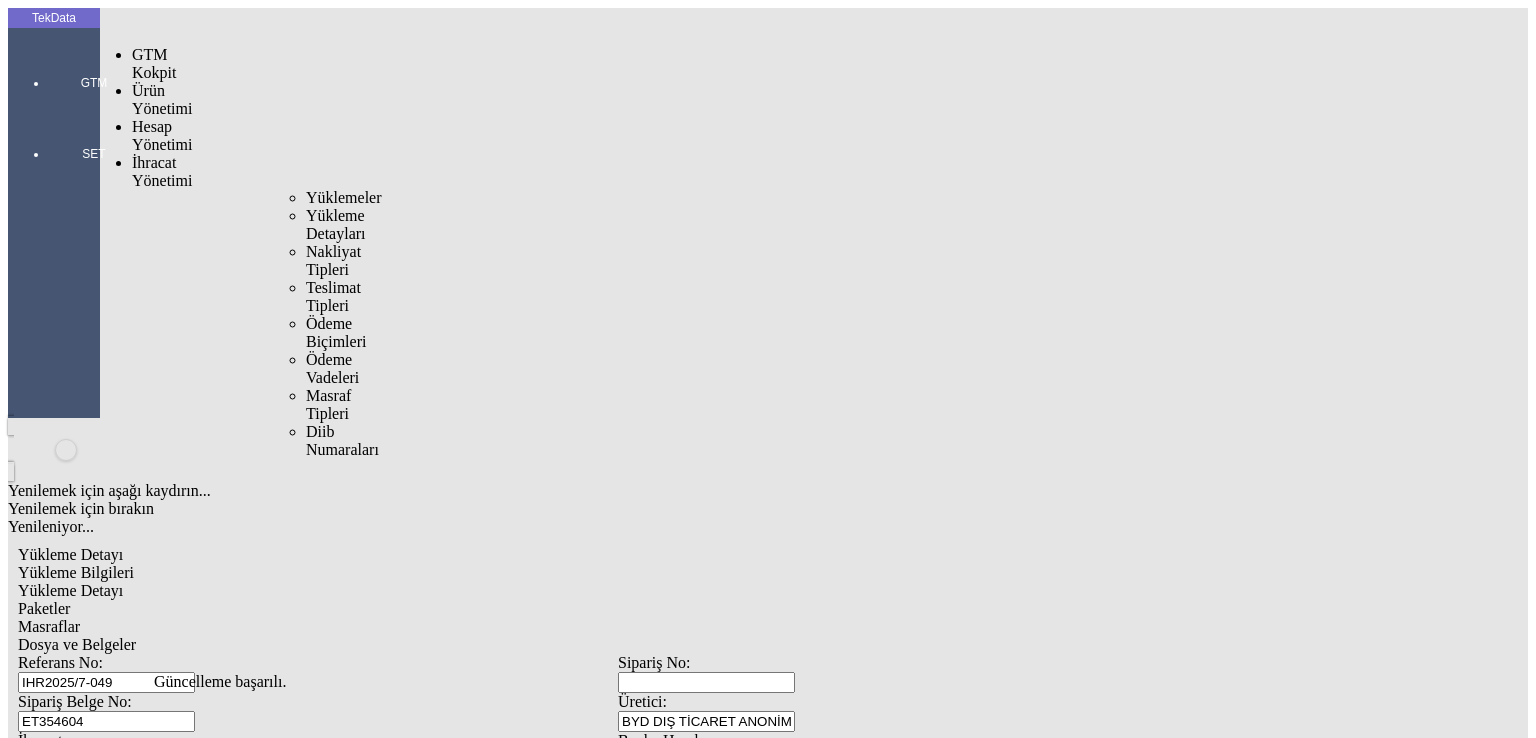 click on "İhracat Yönetimi" at bounding box center (162, 171) 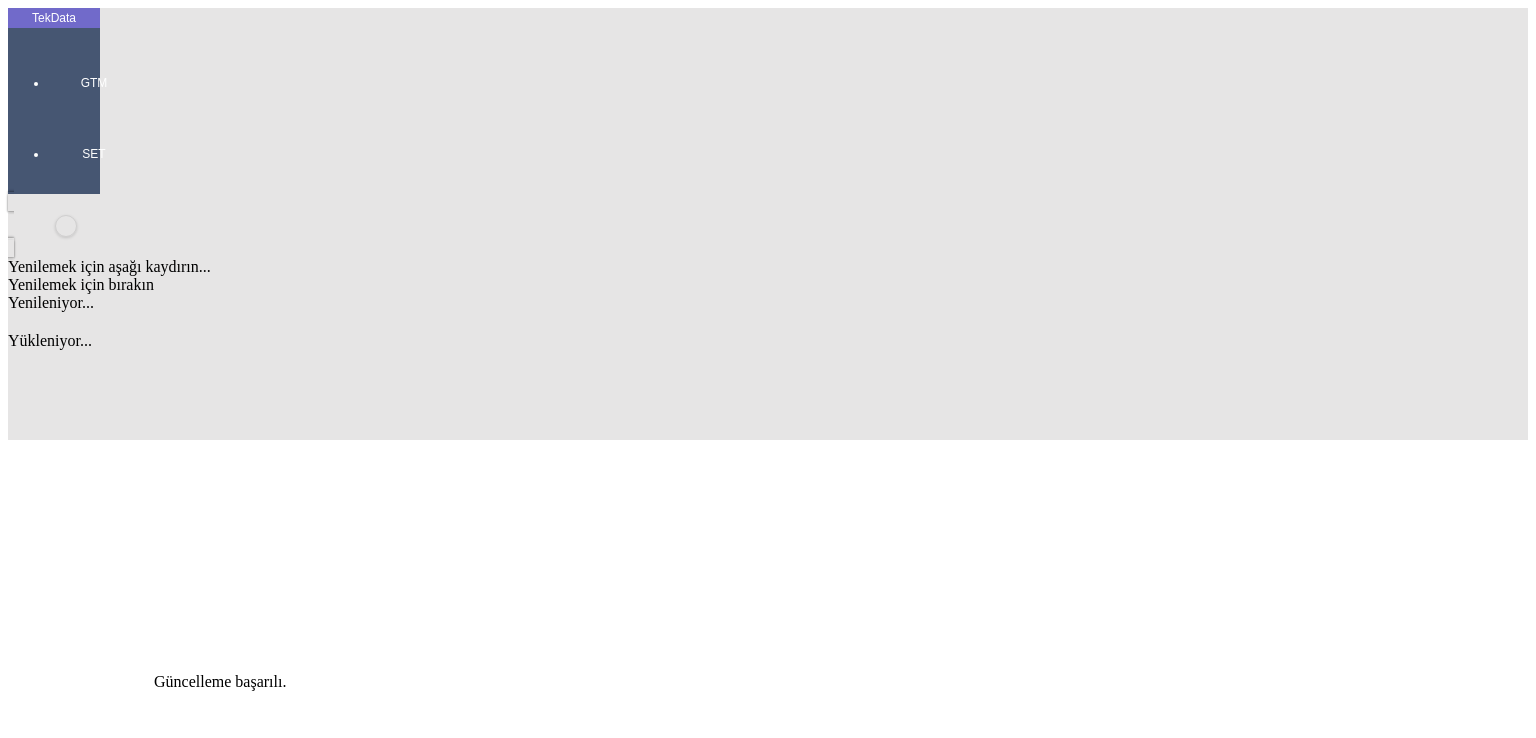 click on "Yenilemek için aşağı kaydırın... Yenilemek için bırakın Yenileniyor...
Fields
Yükleniyor..." at bounding box center [618, 317] 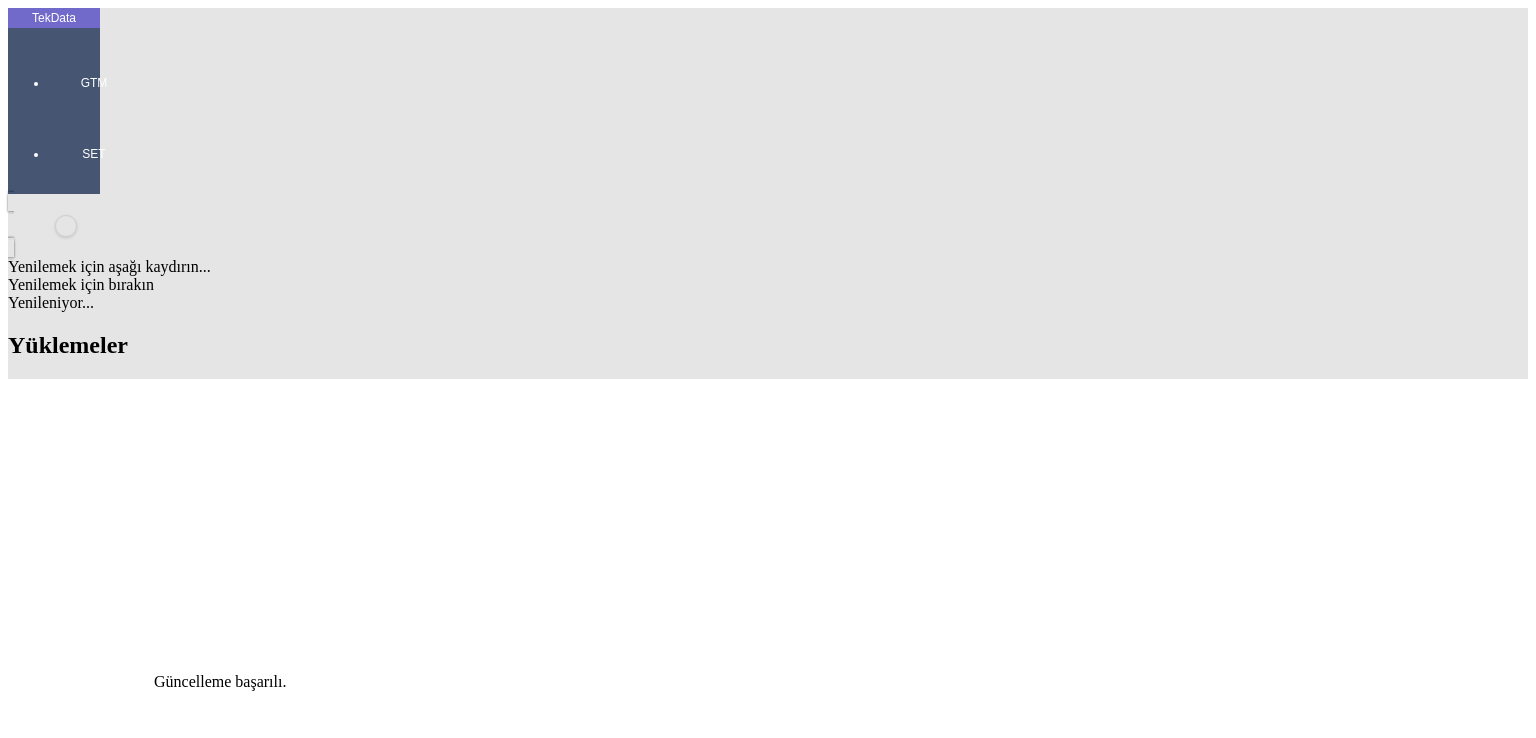 drag, startPoint x: 1244, startPoint y: 159, endPoint x: 1092, endPoint y: 161, distance: 152.01315 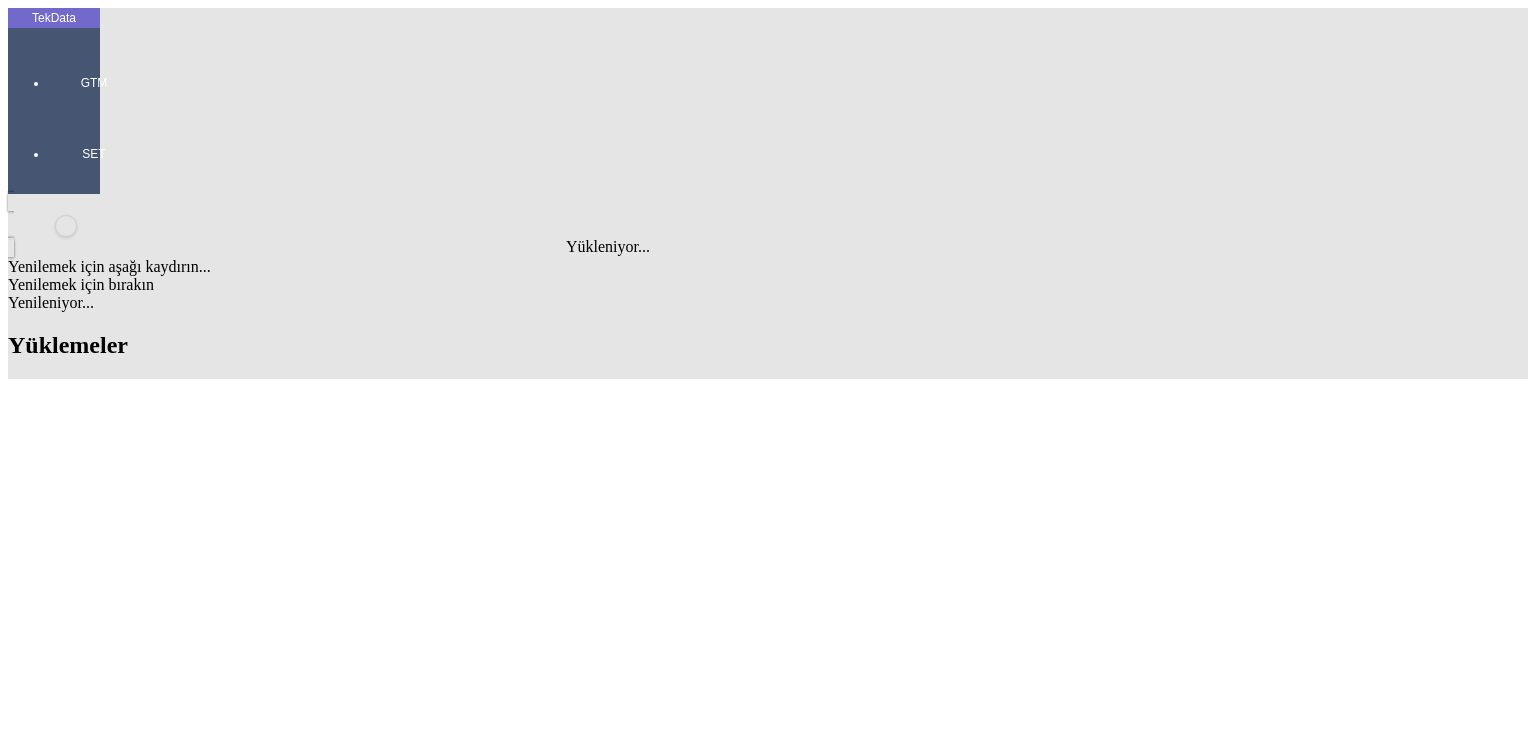 type on "MAXI" 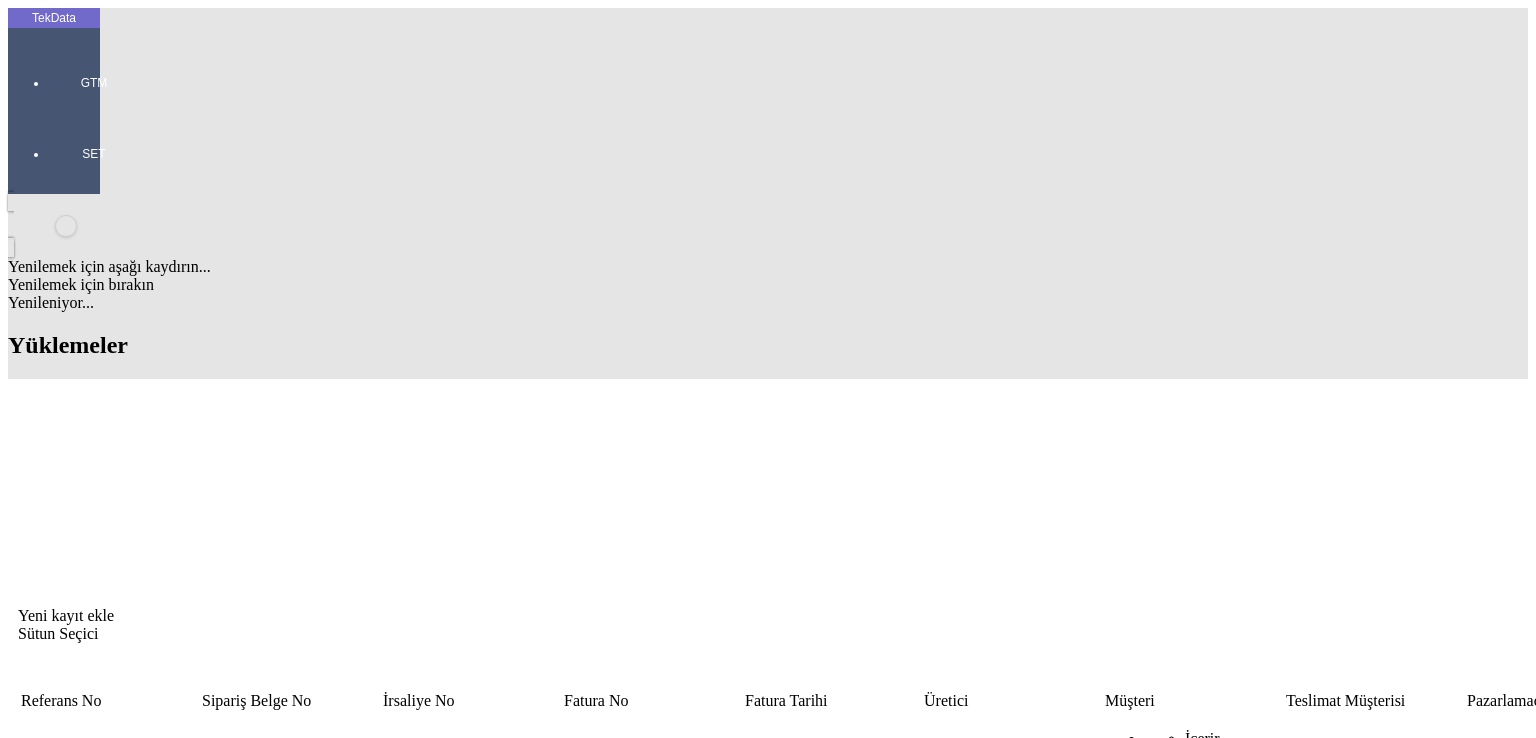 drag, startPoint x: 212, startPoint y: 212, endPoint x: 353, endPoint y: 212, distance: 141 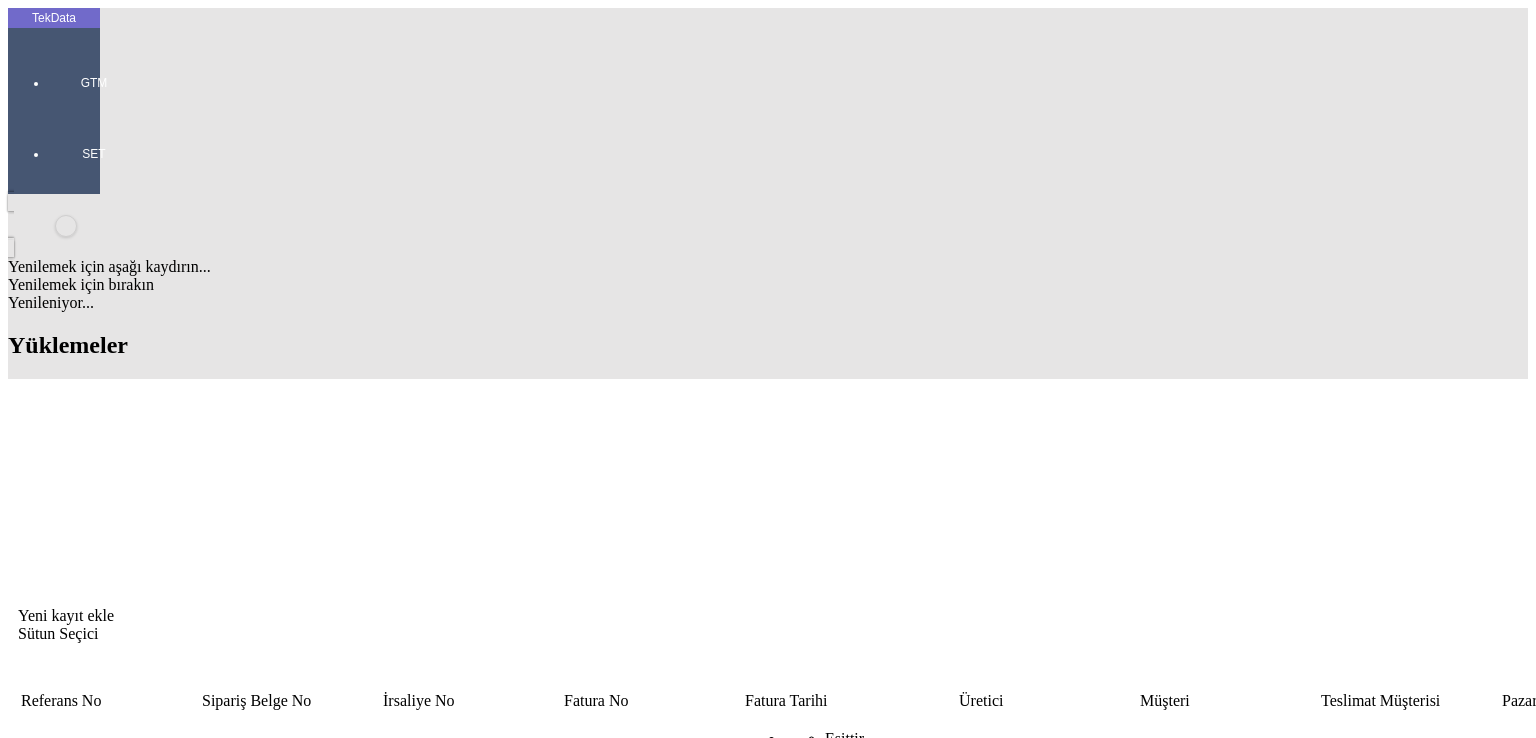 click on "Kopyala" 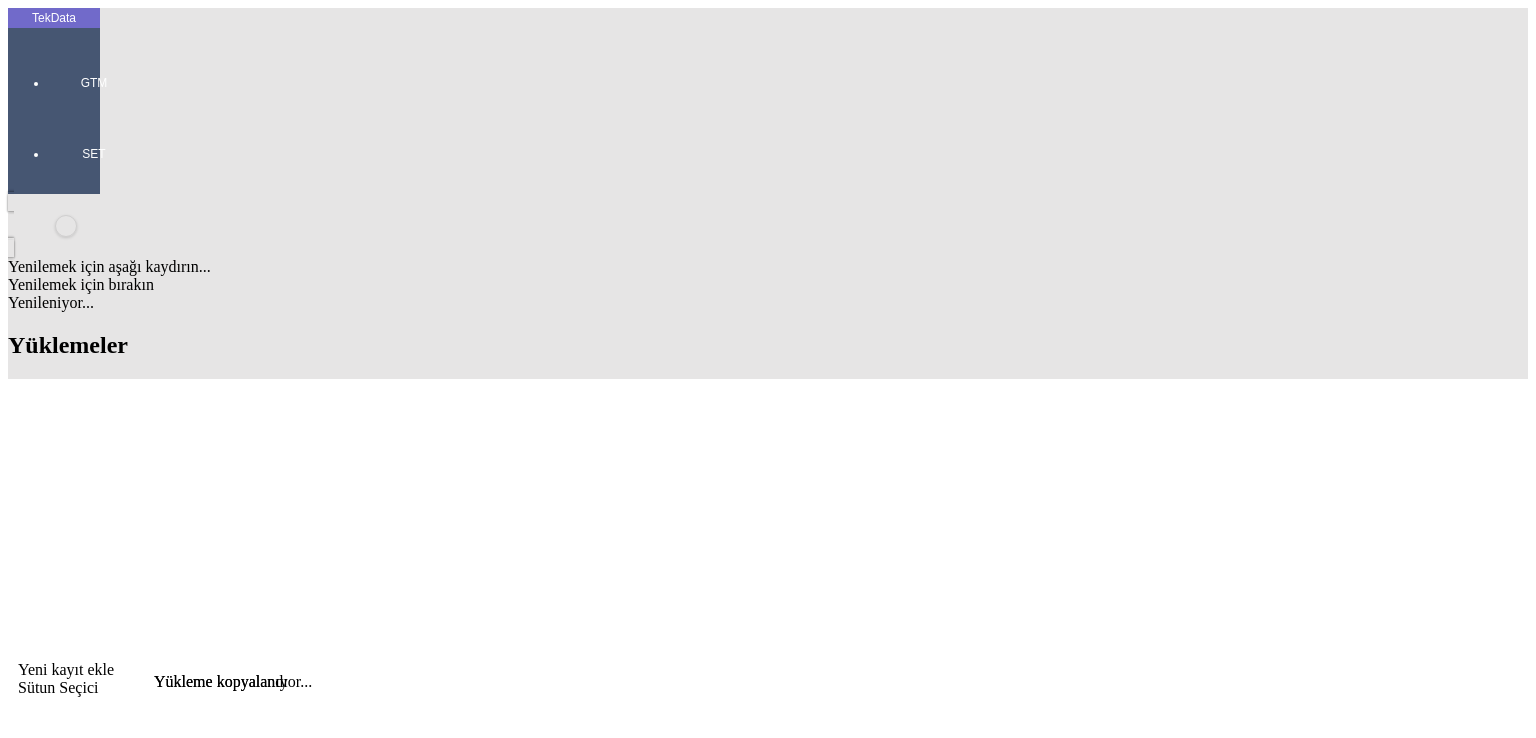 click on "Detay" 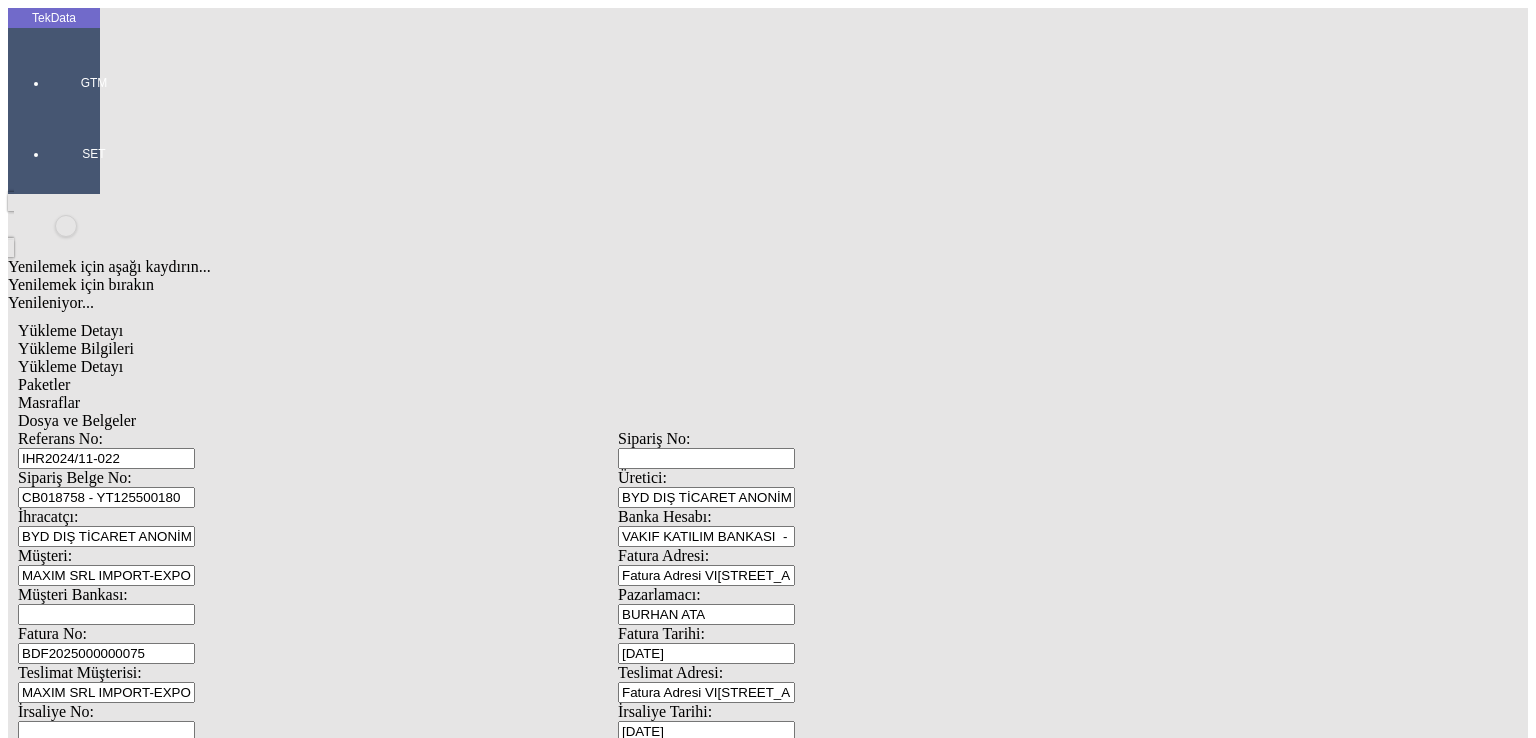 drag, startPoint x: 416, startPoint y: 138, endPoint x: 40, endPoint y: 137, distance: 376.00134 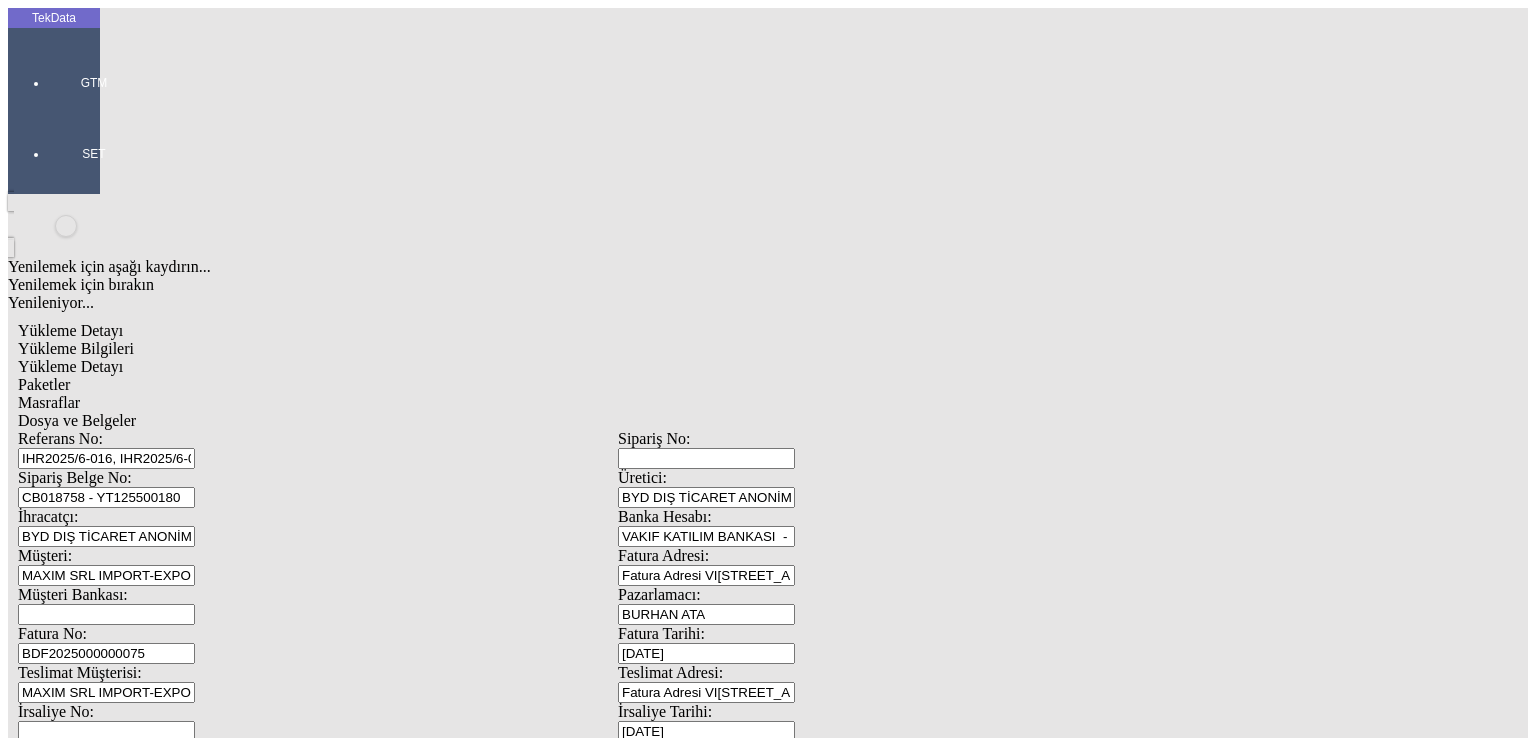 type on "IHR2025/6-016, IHR2025/6-051, IHR2025/6-060" 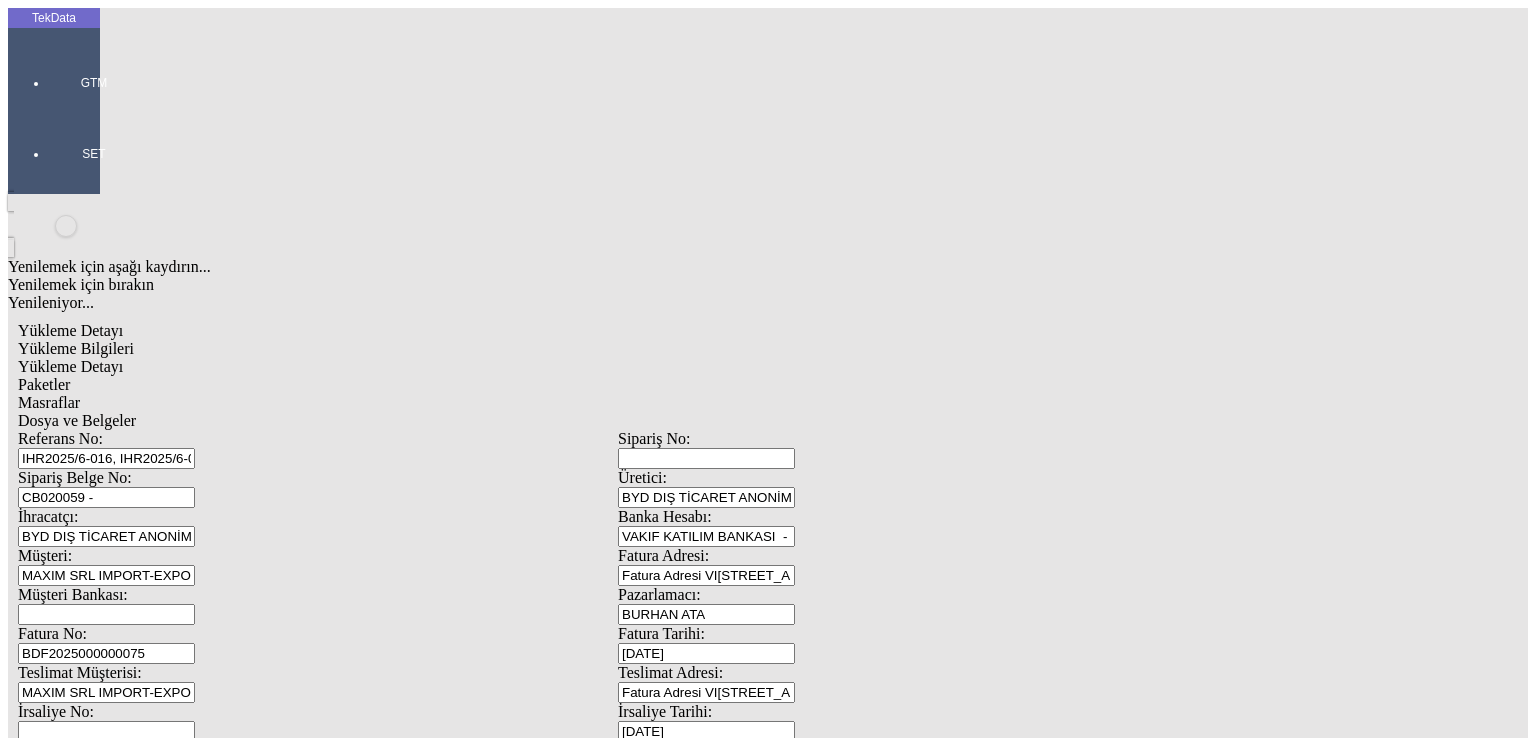 paste on "CB020061" 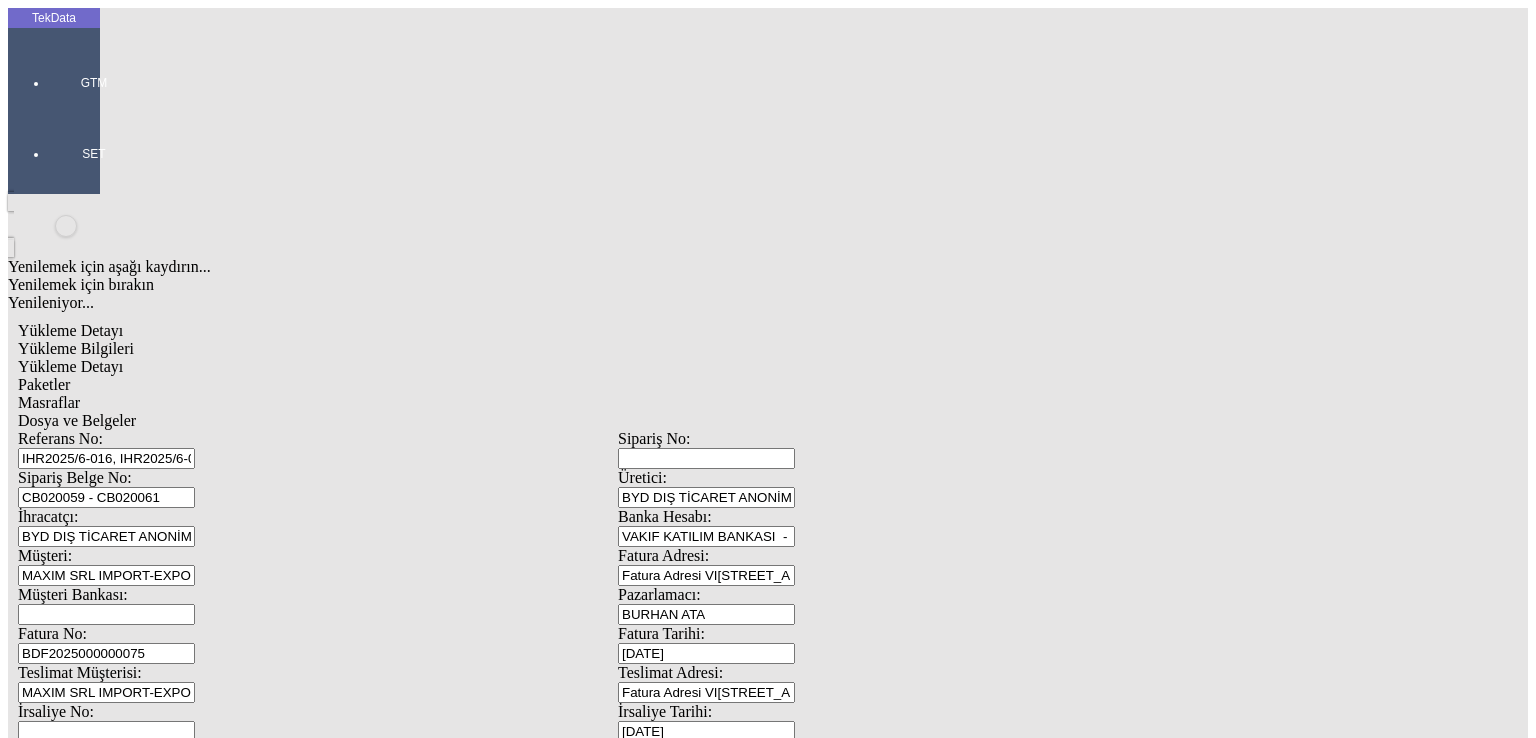 type on "CB020059 - CB020061" 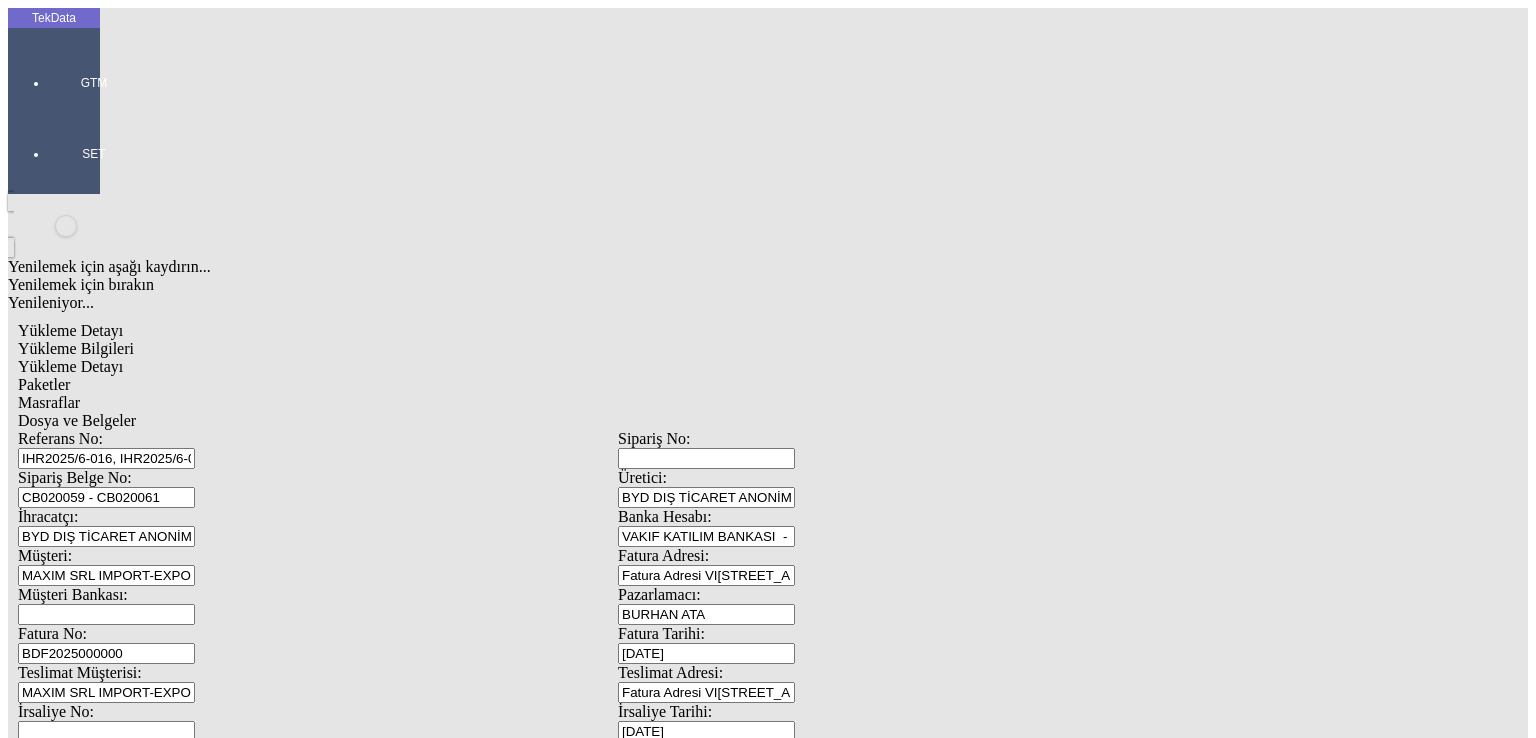 type on "BDF2025000000" 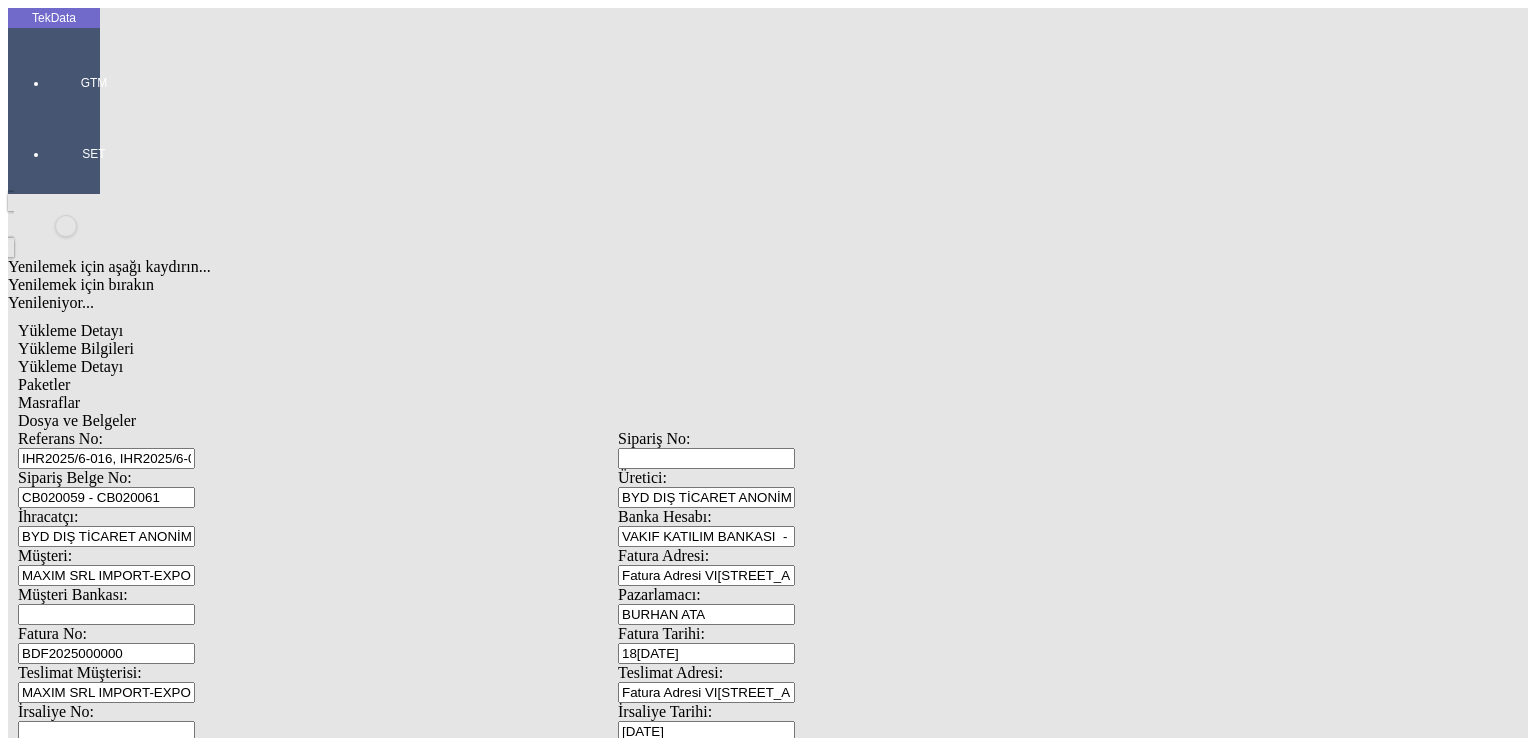 type on "18[DATE]" 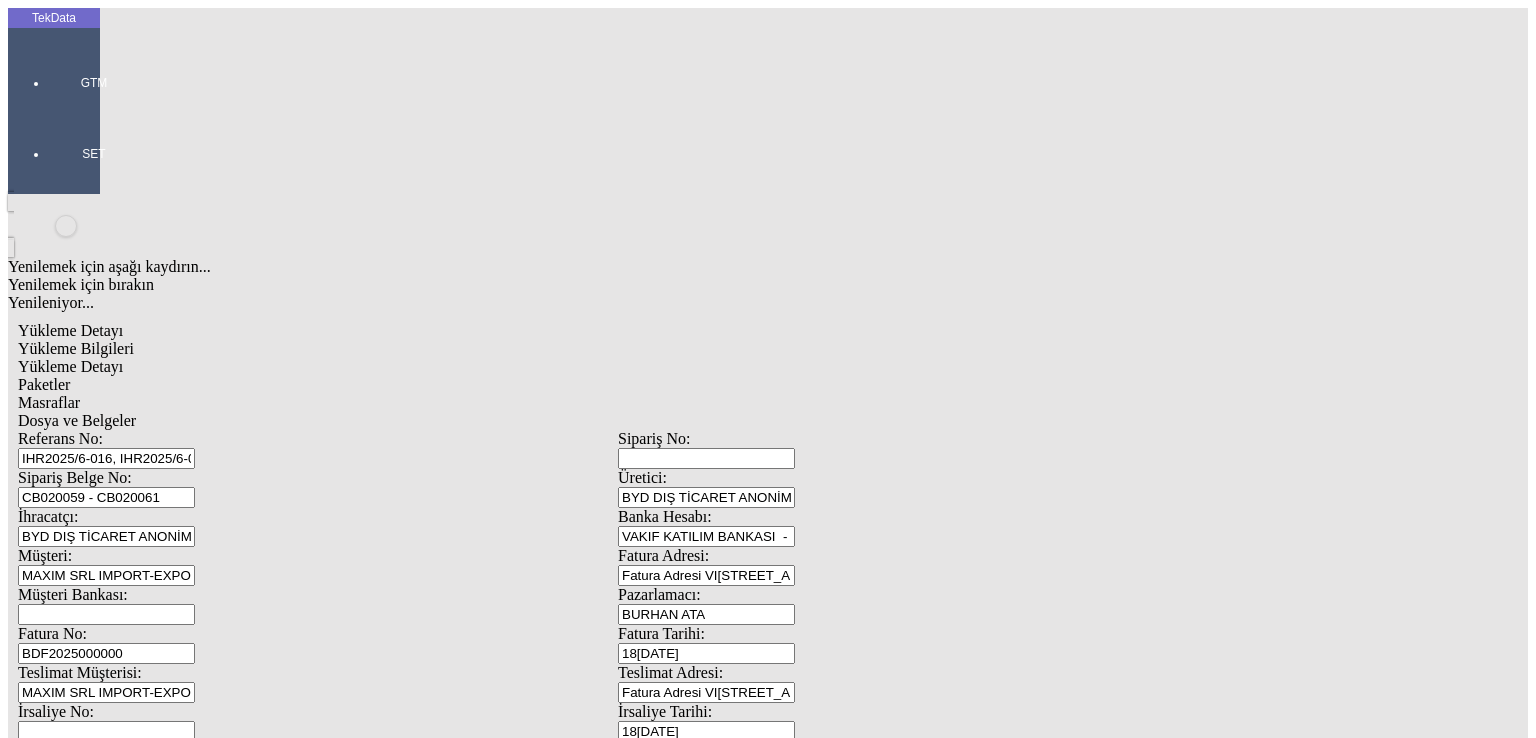 scroll, scrollTop: 100, scrollLeft: 0, axis: vertical 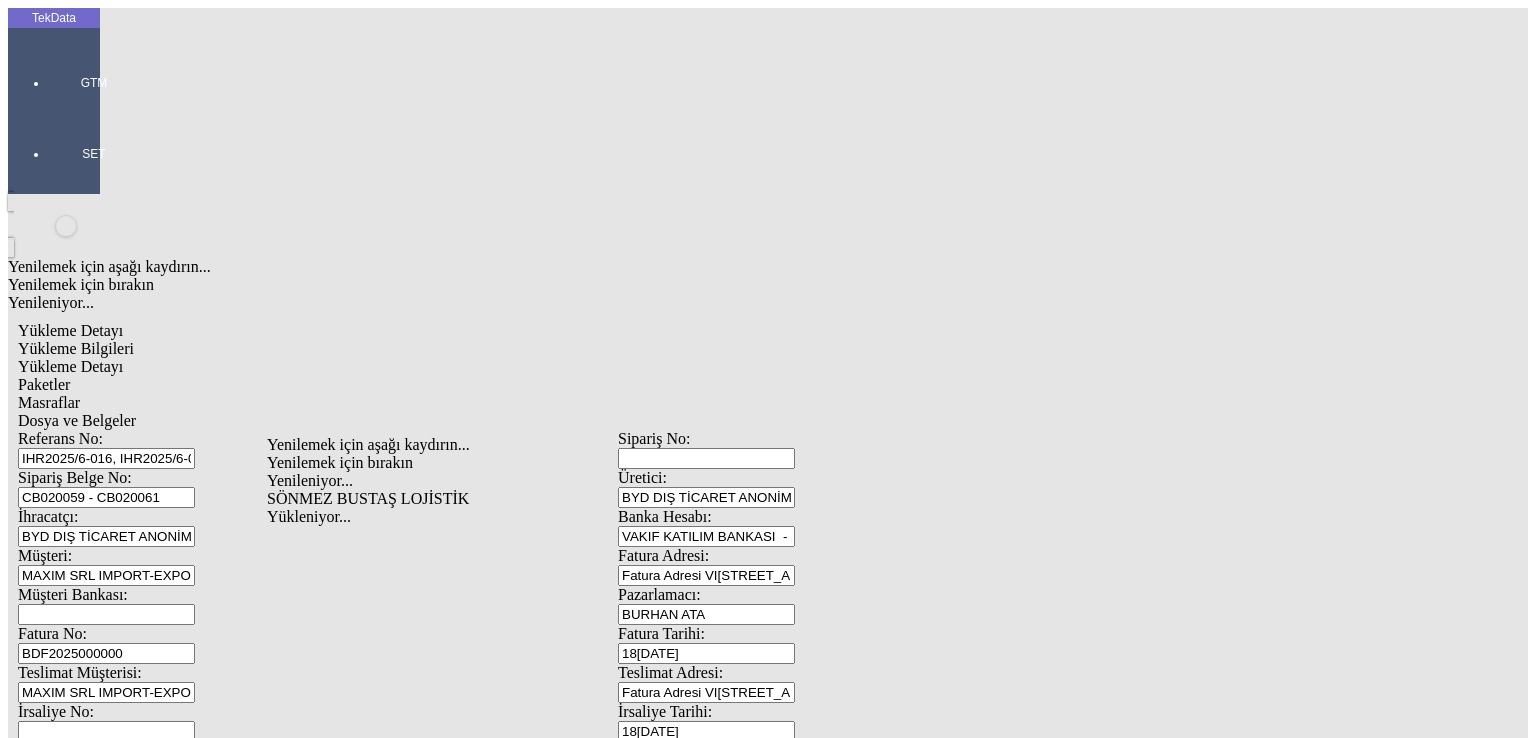 click on "sönme" at bounding box center [106, 848] 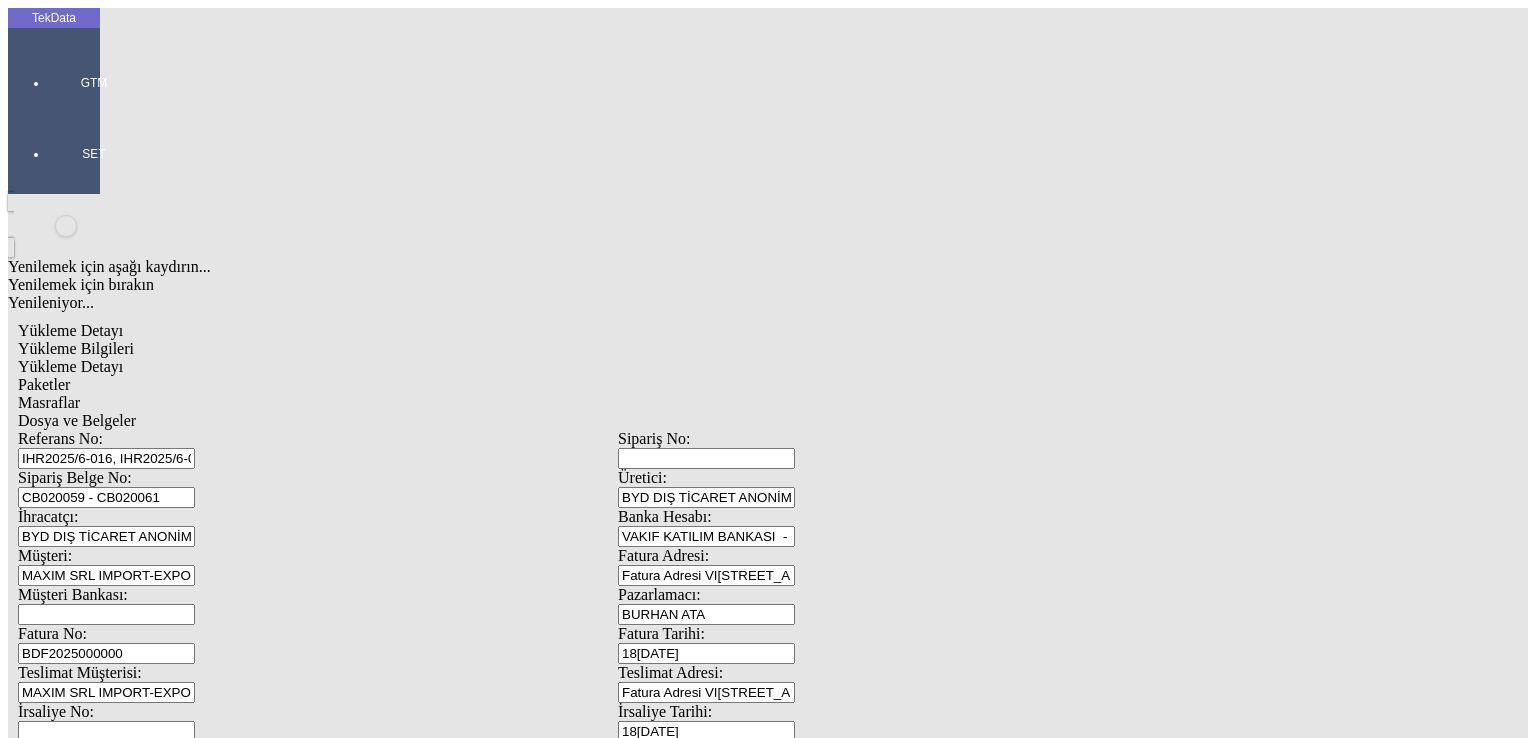 click on "[PERSON_NAME]: FEROLOG LOJİSTİK VE DIŞ TİCARET A.Ş" at bounding box center (318, 878) 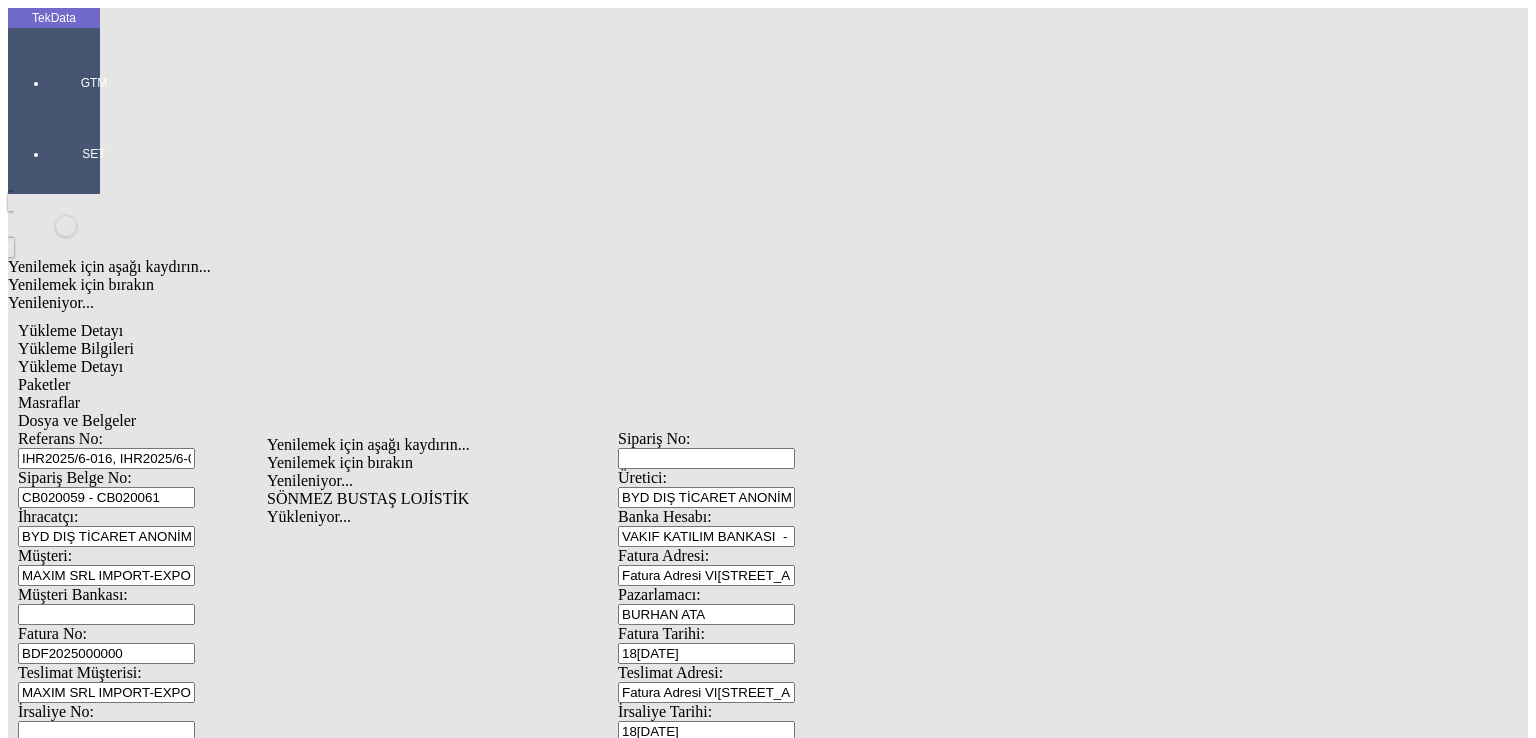 click on "SÖNMEZ BUSTAŞ LOJİSTİK" at bounding box center [529, 499] 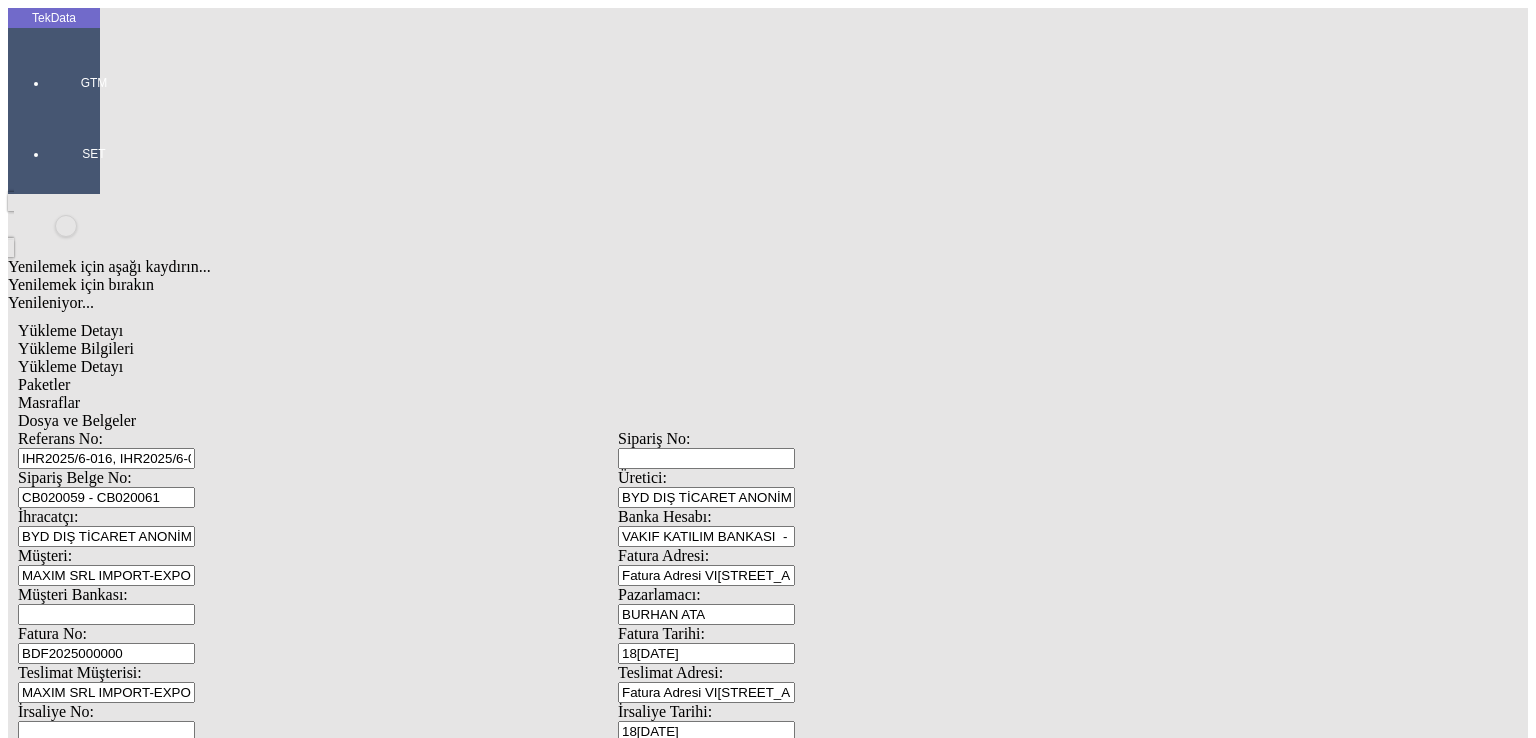 type on "SÖNMEZ BUSTAŞ LOJİSTİK" 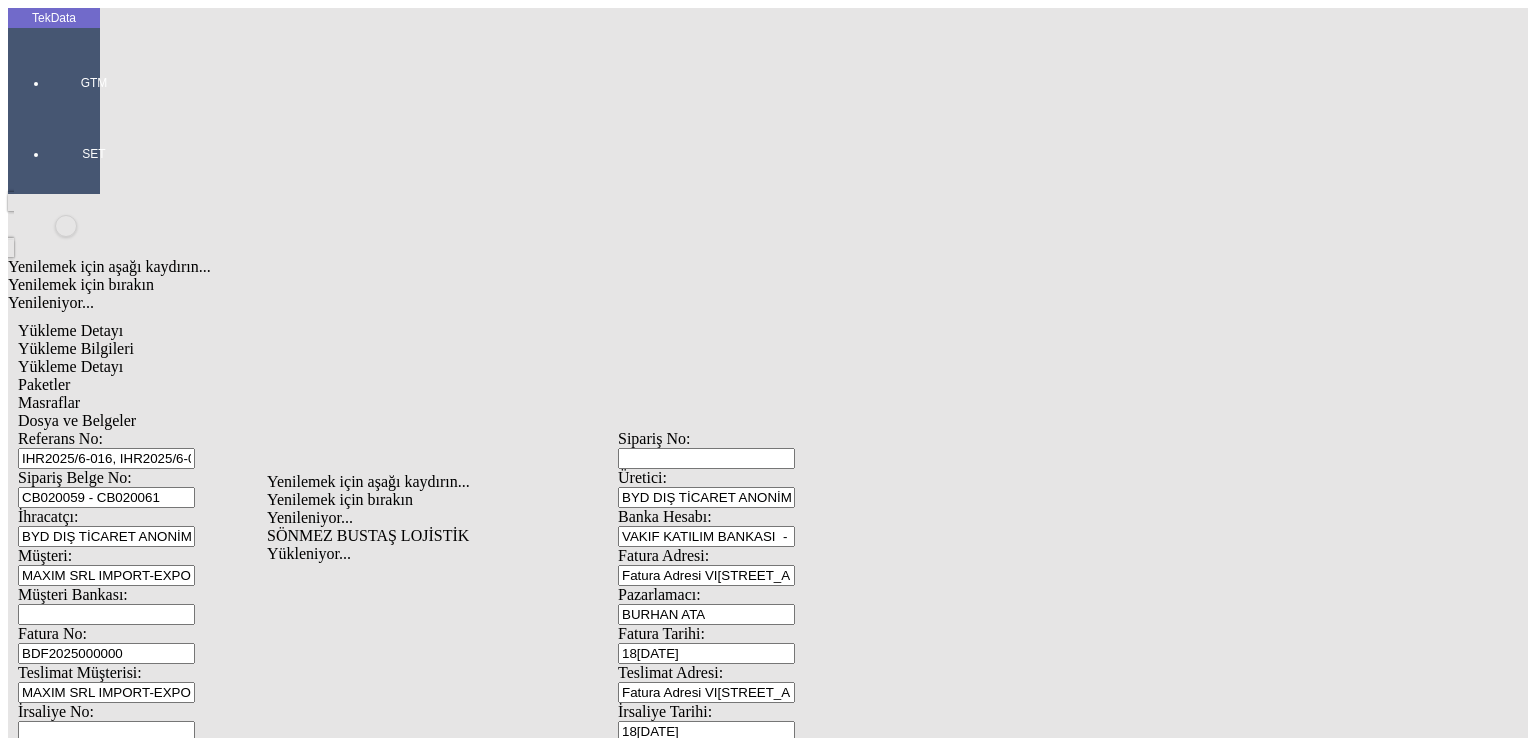 click on "SÖNMEZ BUSTAŞ LOJİSTİK" at bounding box center (529, 536) 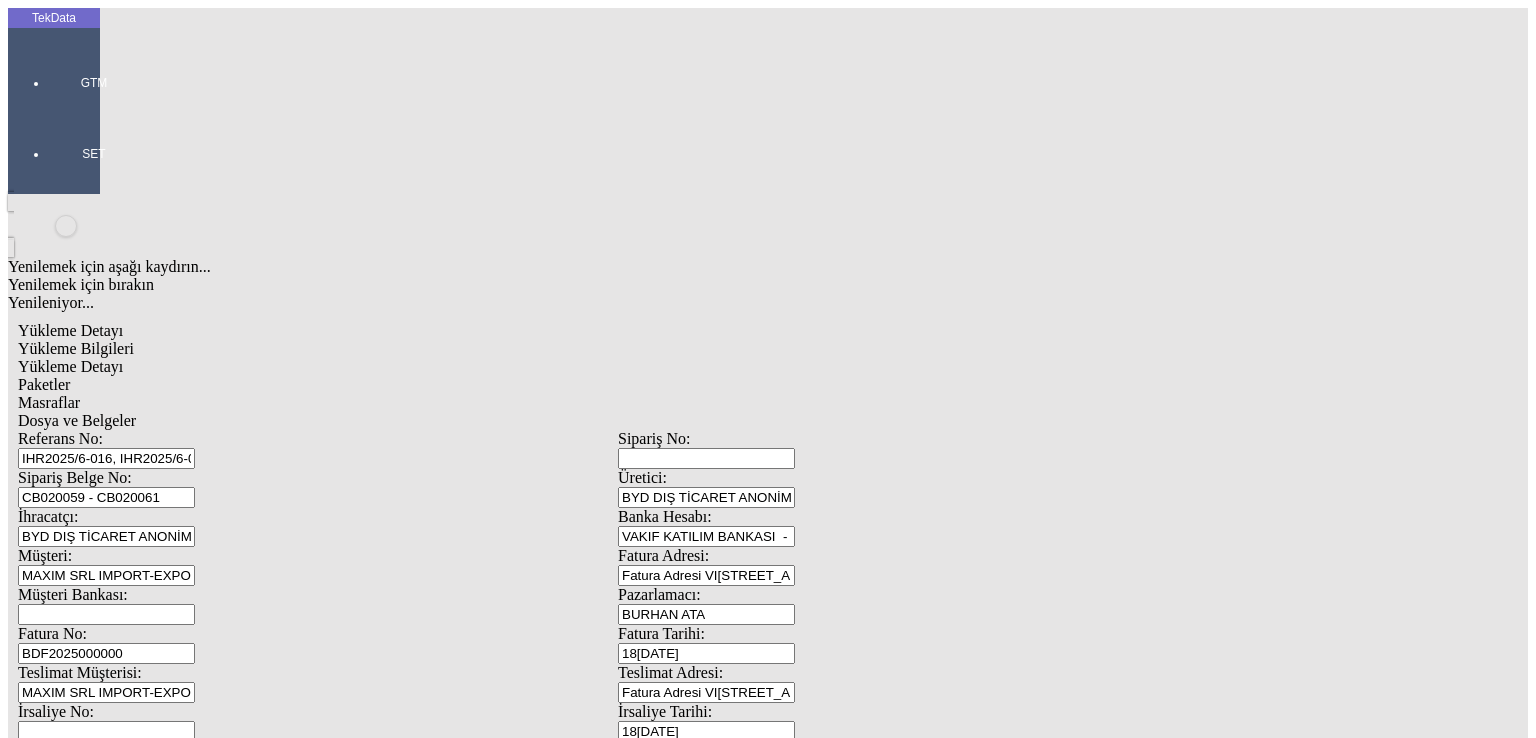 type on "SÖNMEZ BUSTAŞ LOJİSTİK" 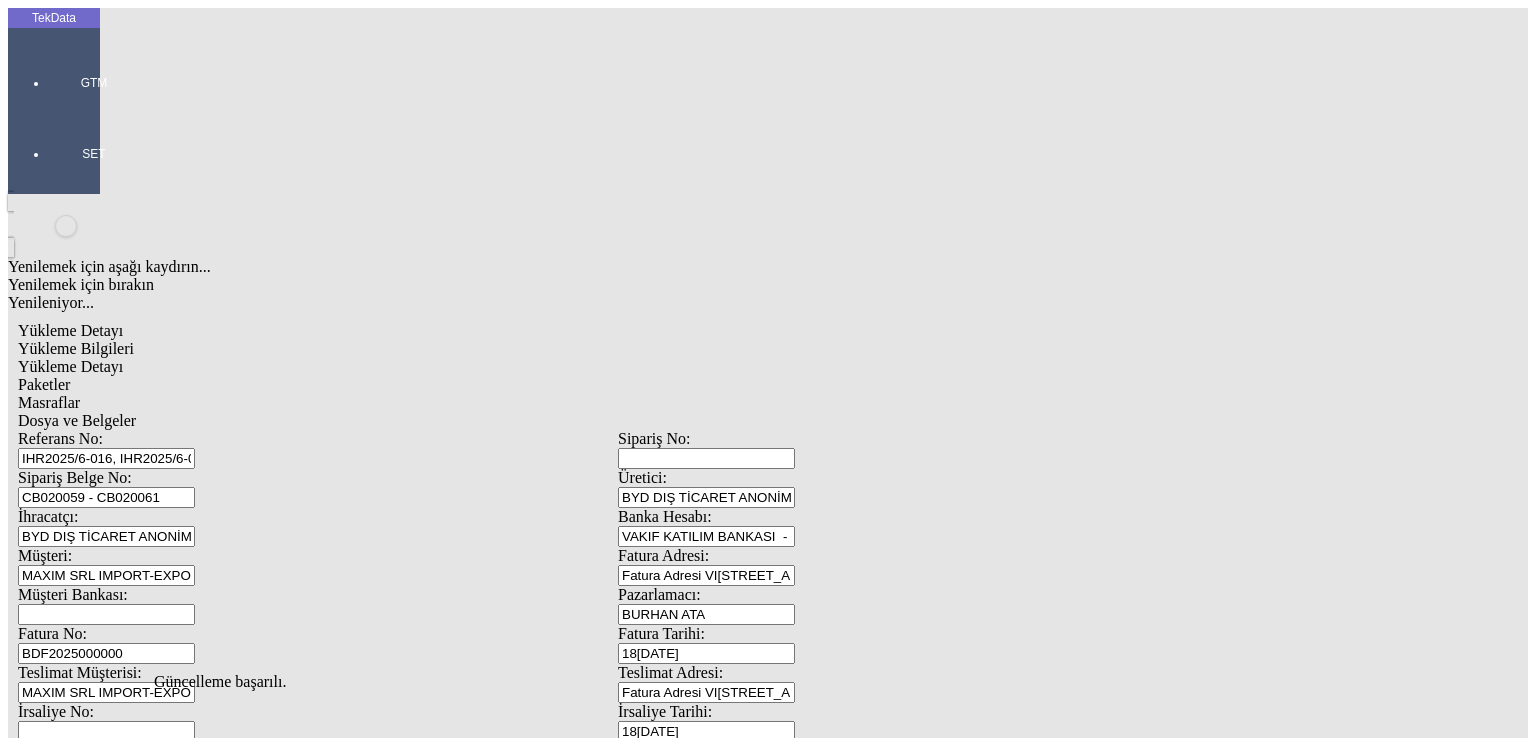 scroll, scrollTop: 0, scrollLeft: 0, axis: both 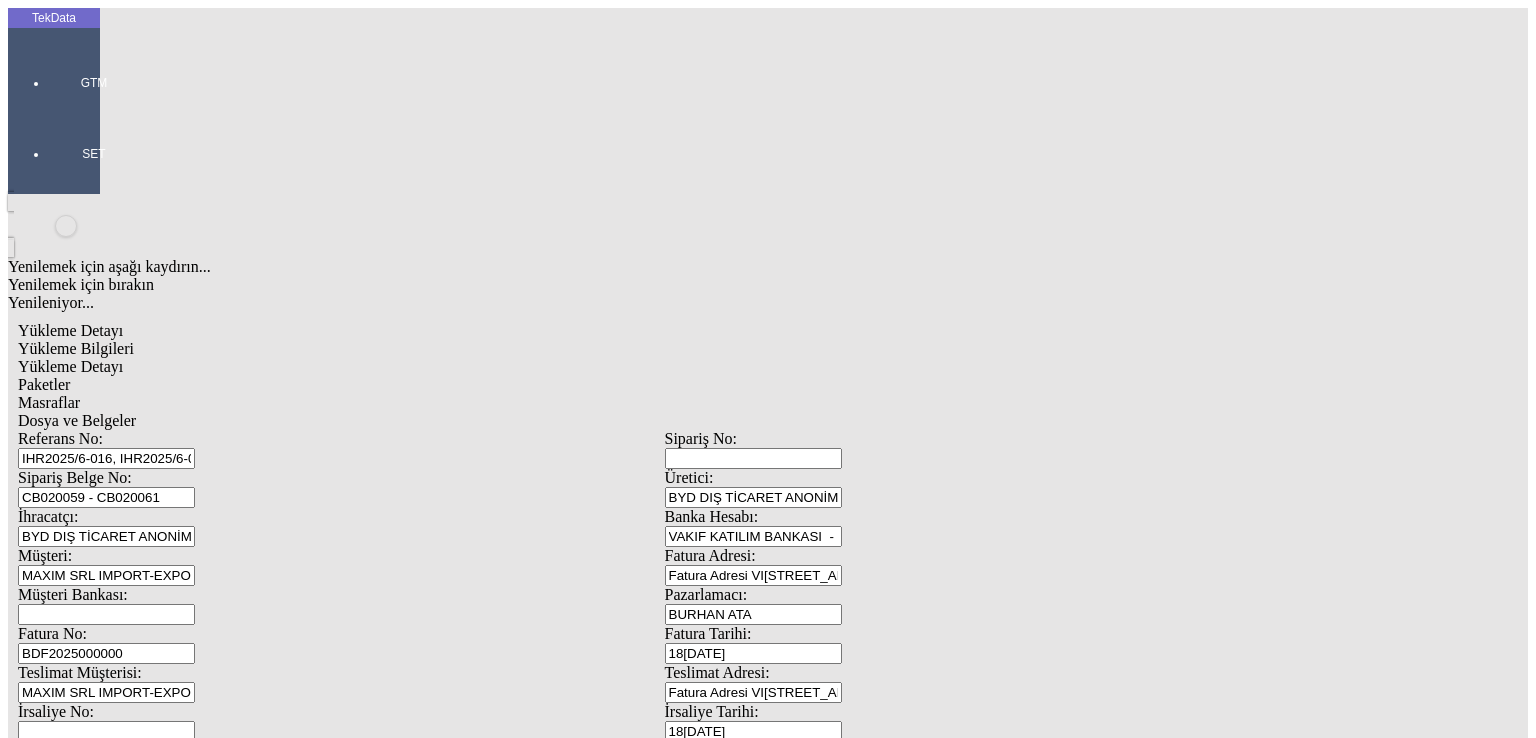 drag, startPoint x: 1248, startPoint y: 240, endPoint x: 1413, endPoint y: 240, distance: 165 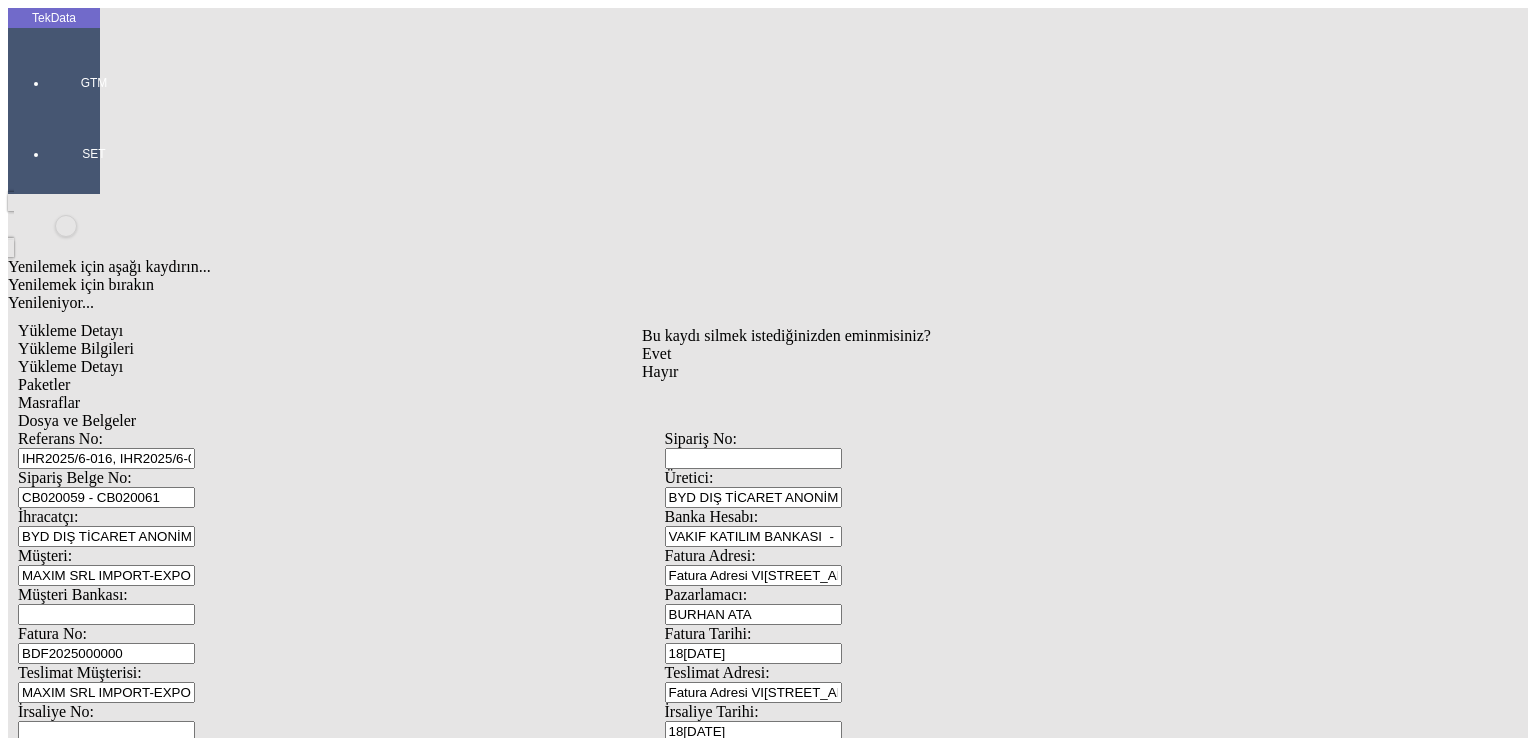 click on "Evet" at bounding box center (656, 353) 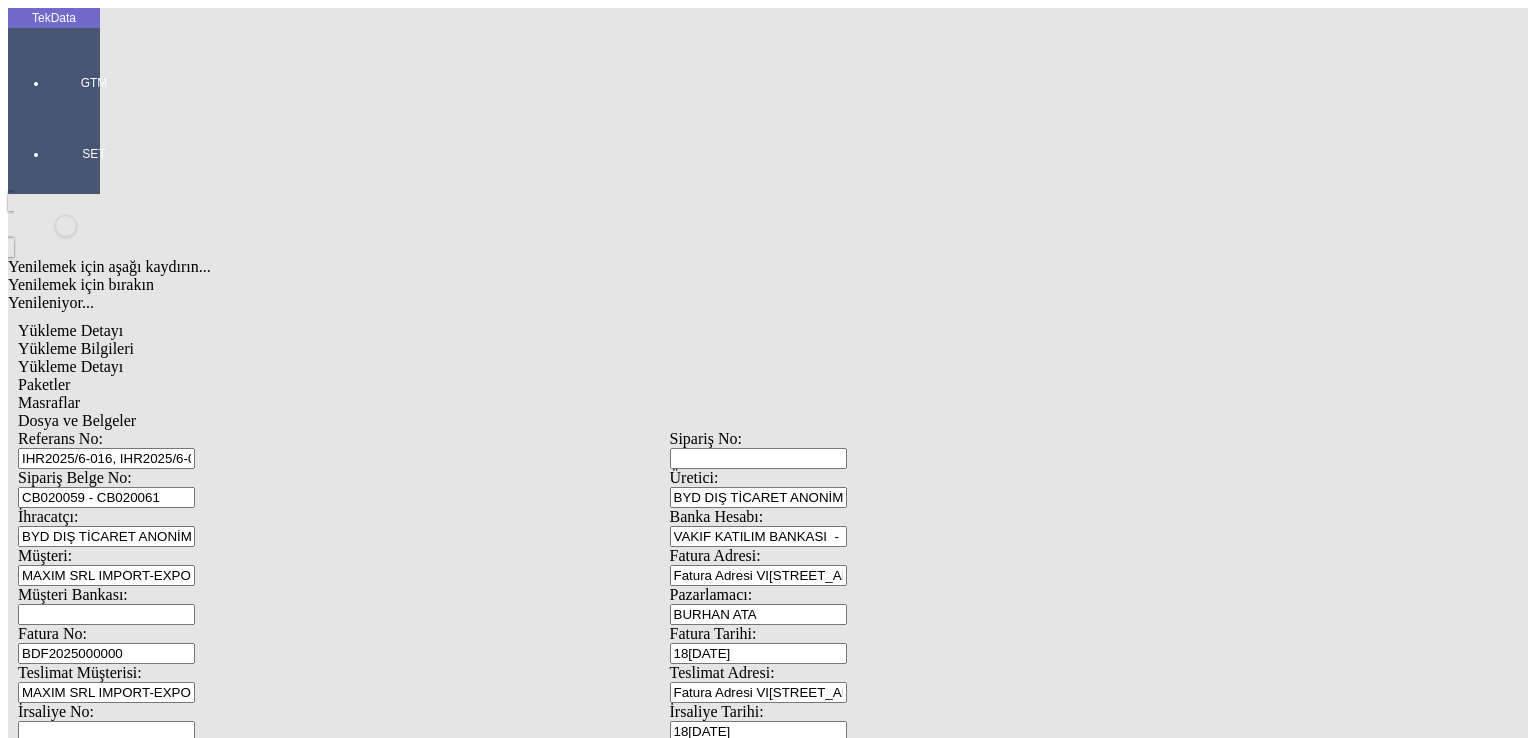 scroll, scrollTop: 0, scrollLeft: 91, axis: horizontal 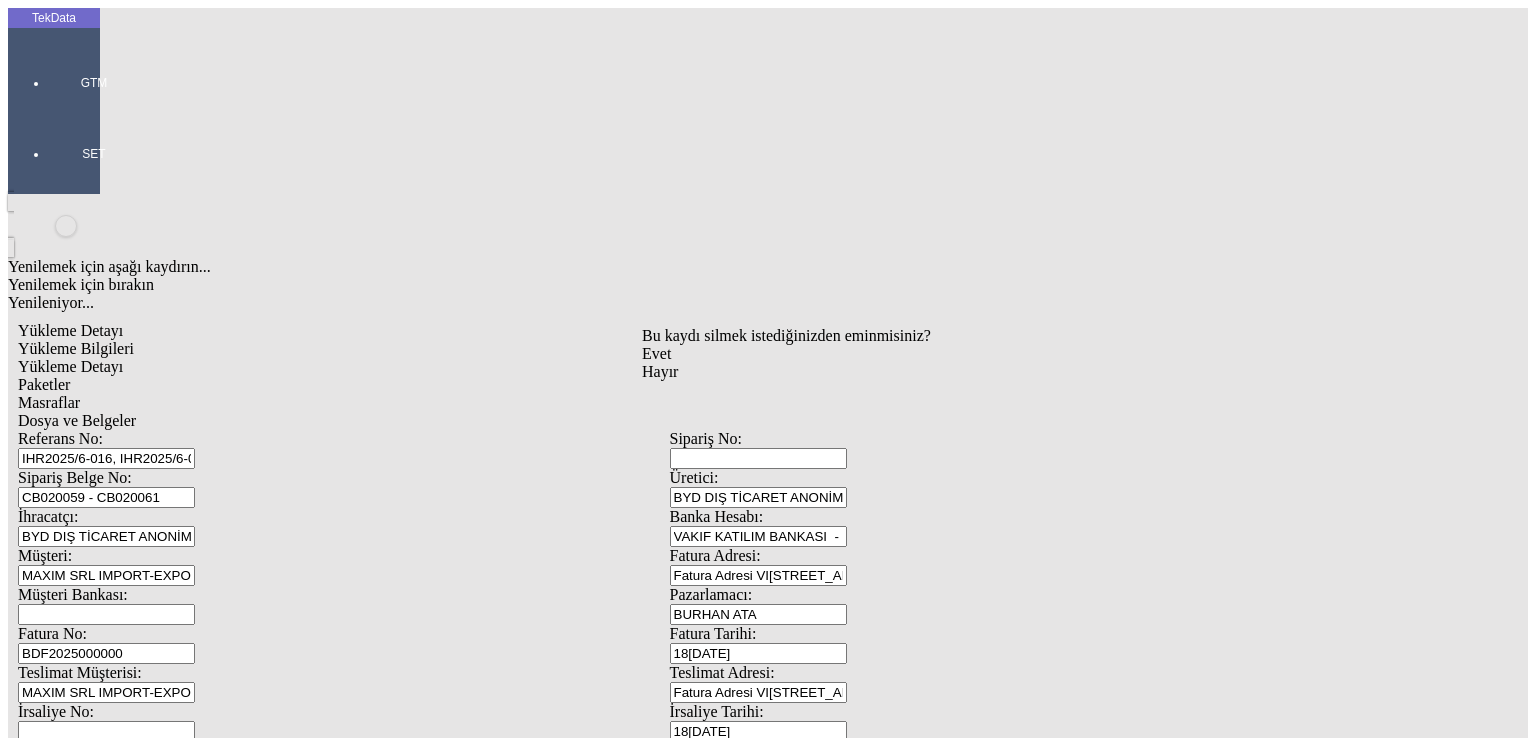 click on "Evet" at bounding box center [656, 353] 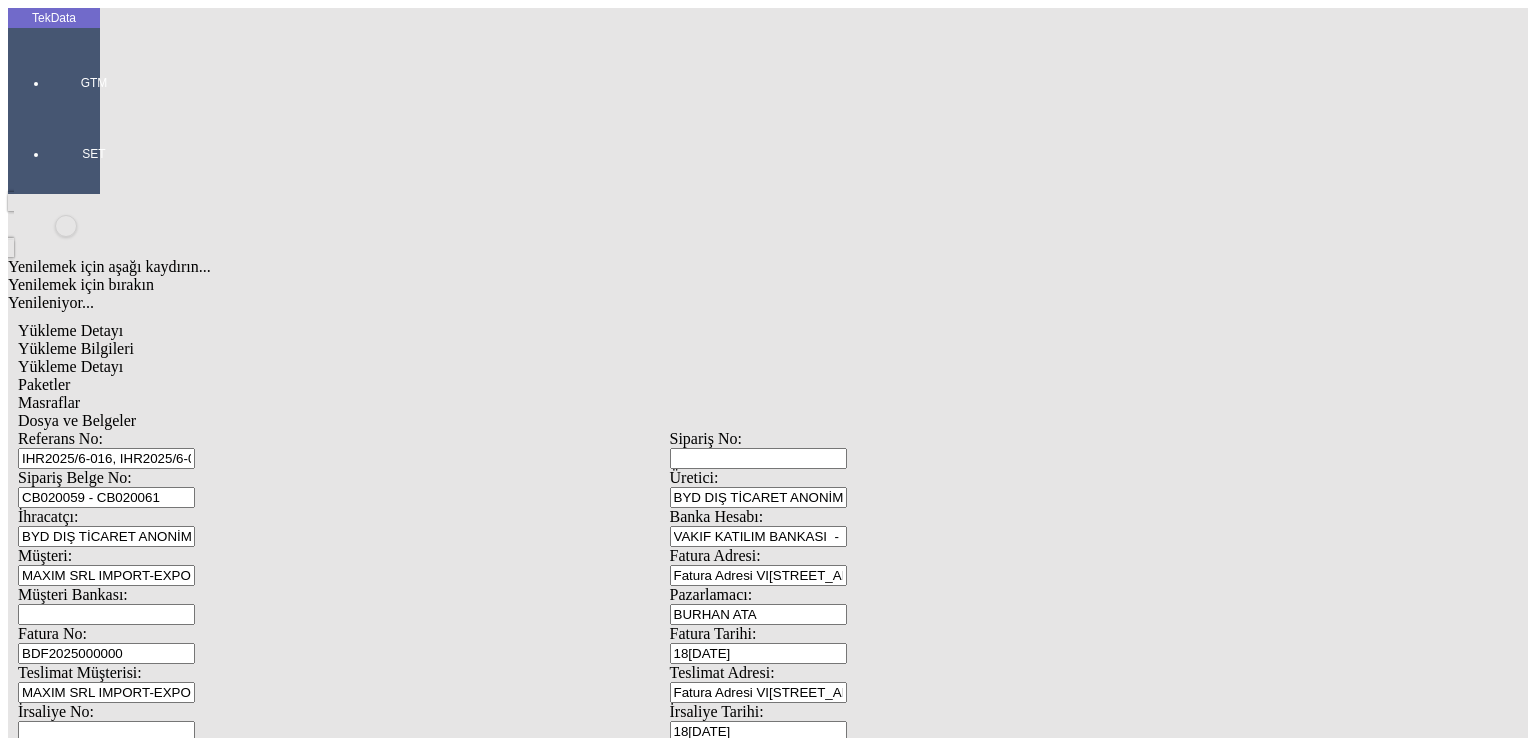 click on "Düzenle" at bounding box center [64, 1825] 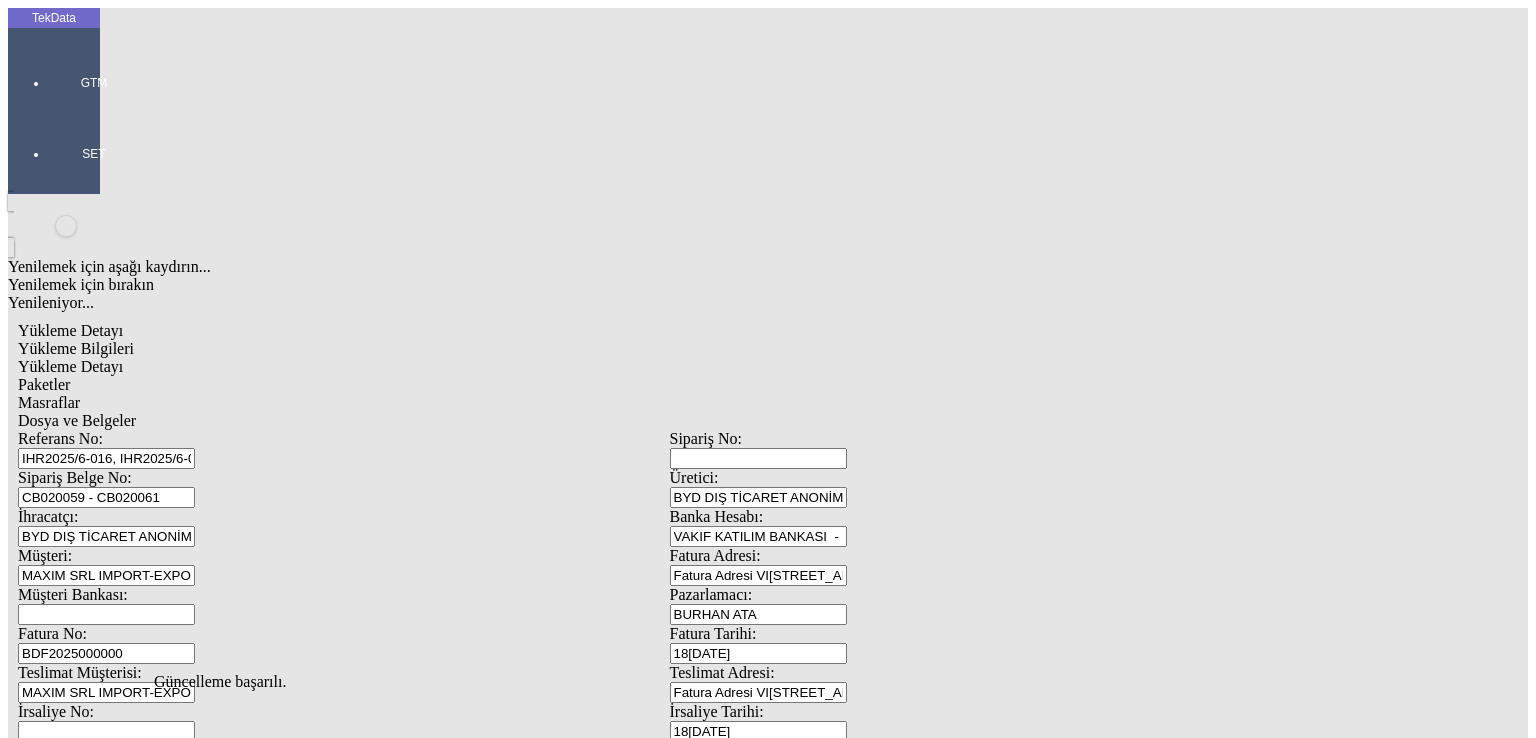 click on "Paketler" at bounding box center (669, 385) 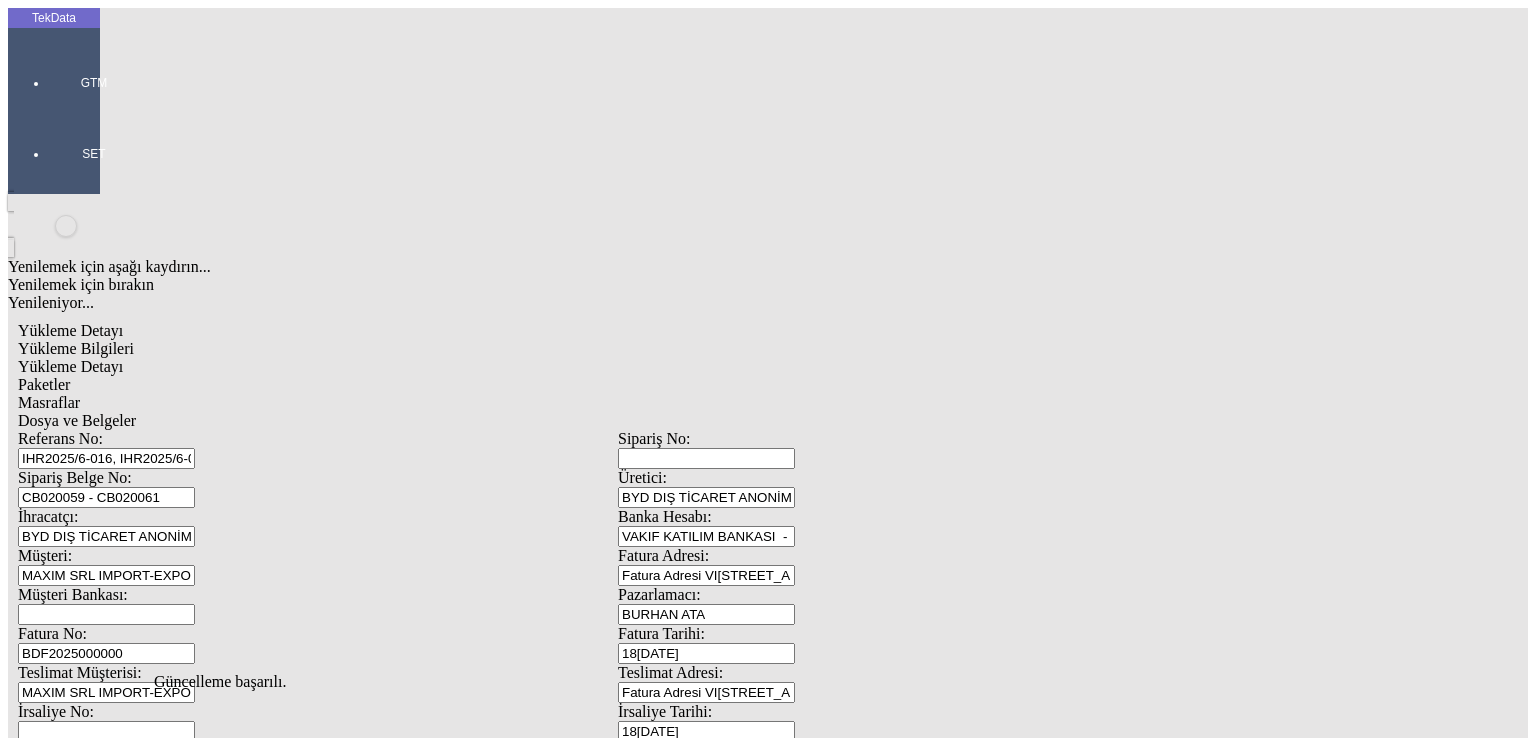 click on "Dosya ve Belgeler" 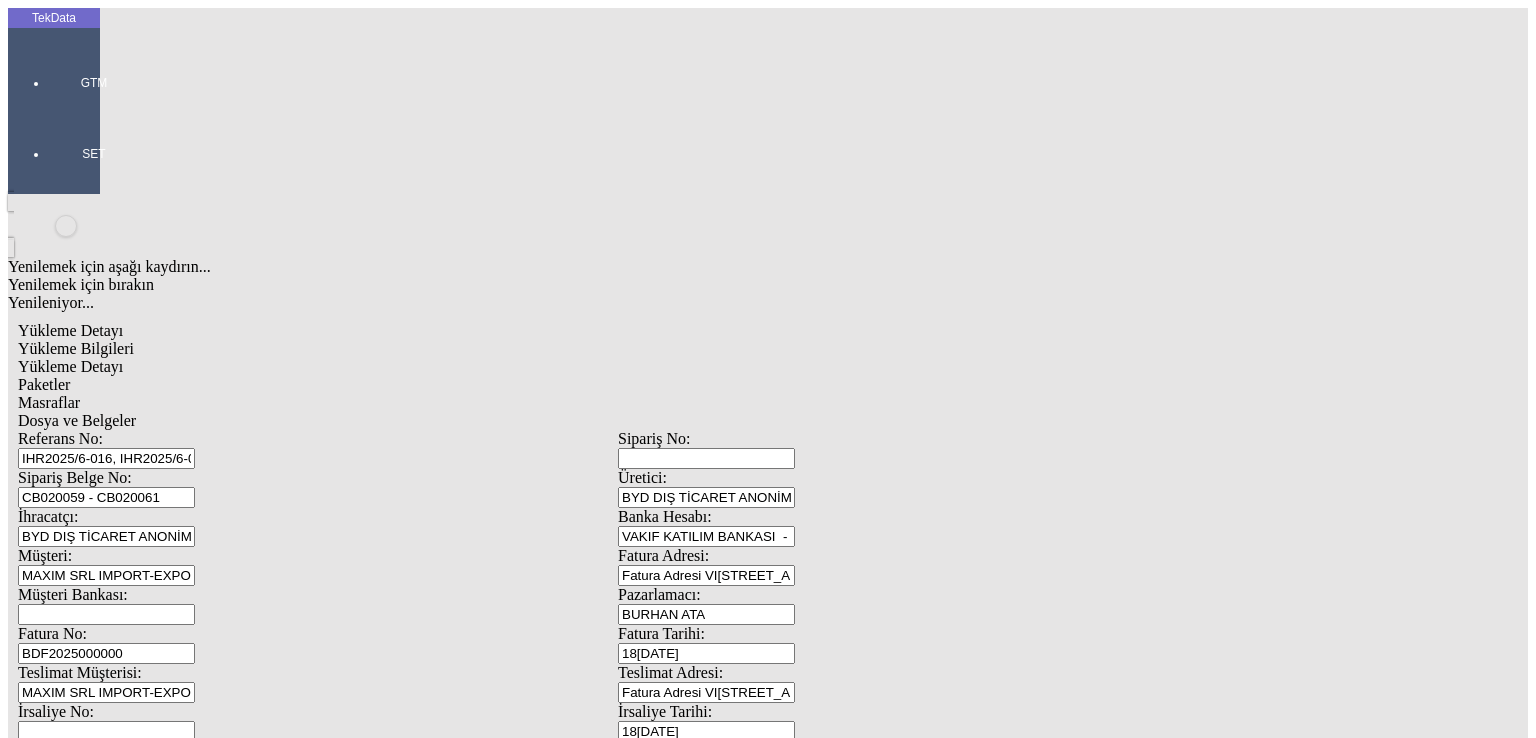 click on "İndir" 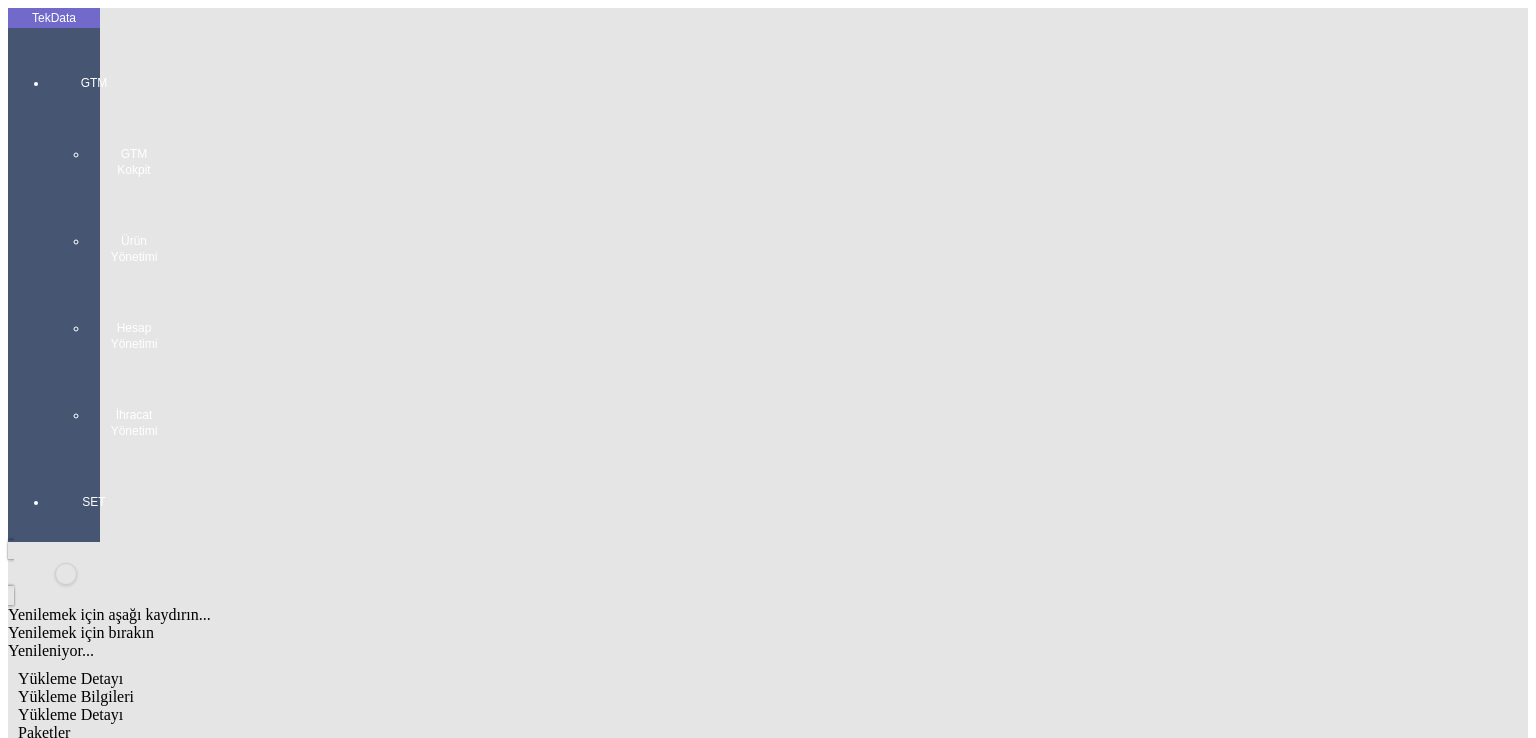 drag, startPoint x: 437, startPoint y: 193, endPoint x: 172, endPoint y: 194, distance: 265.0019 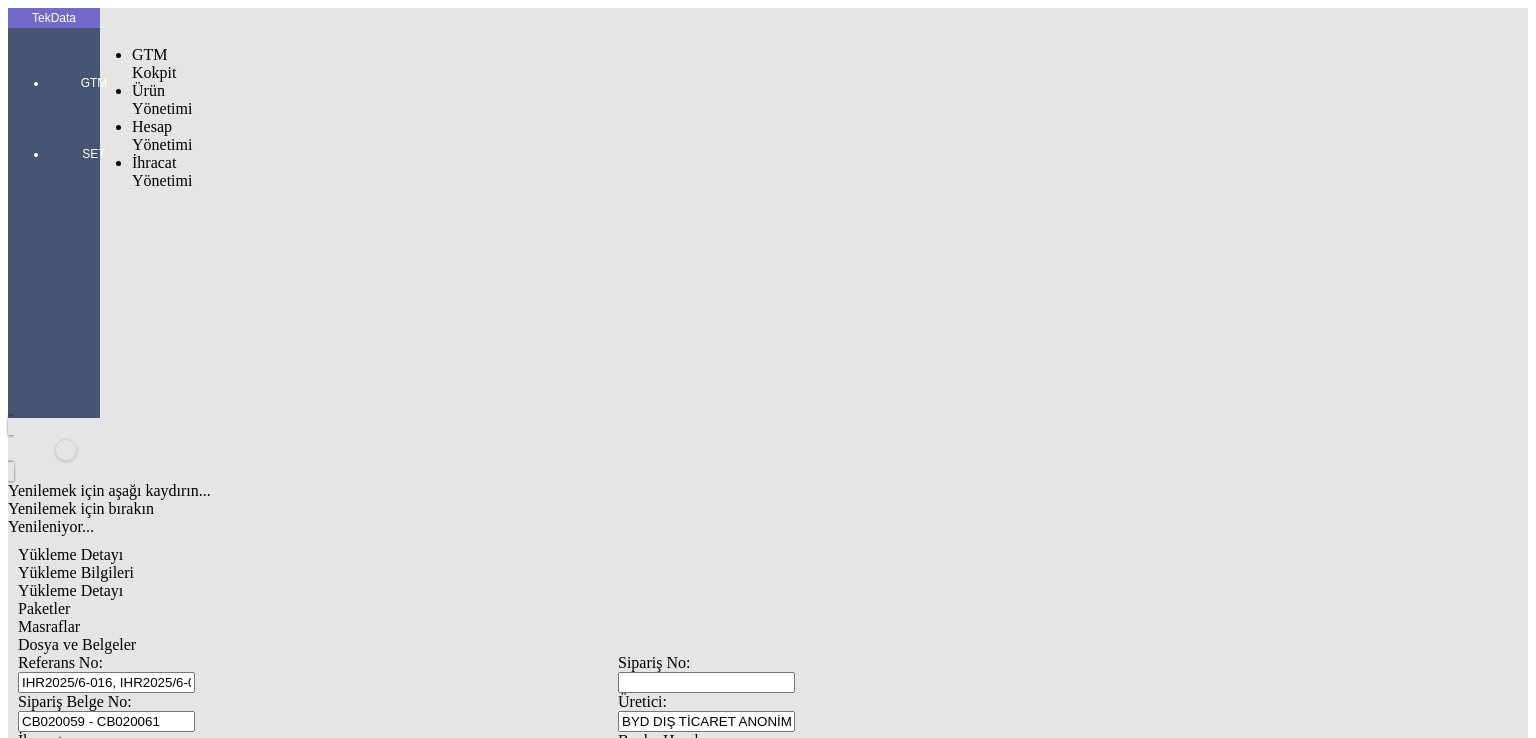click at bounding box center (94, 111) 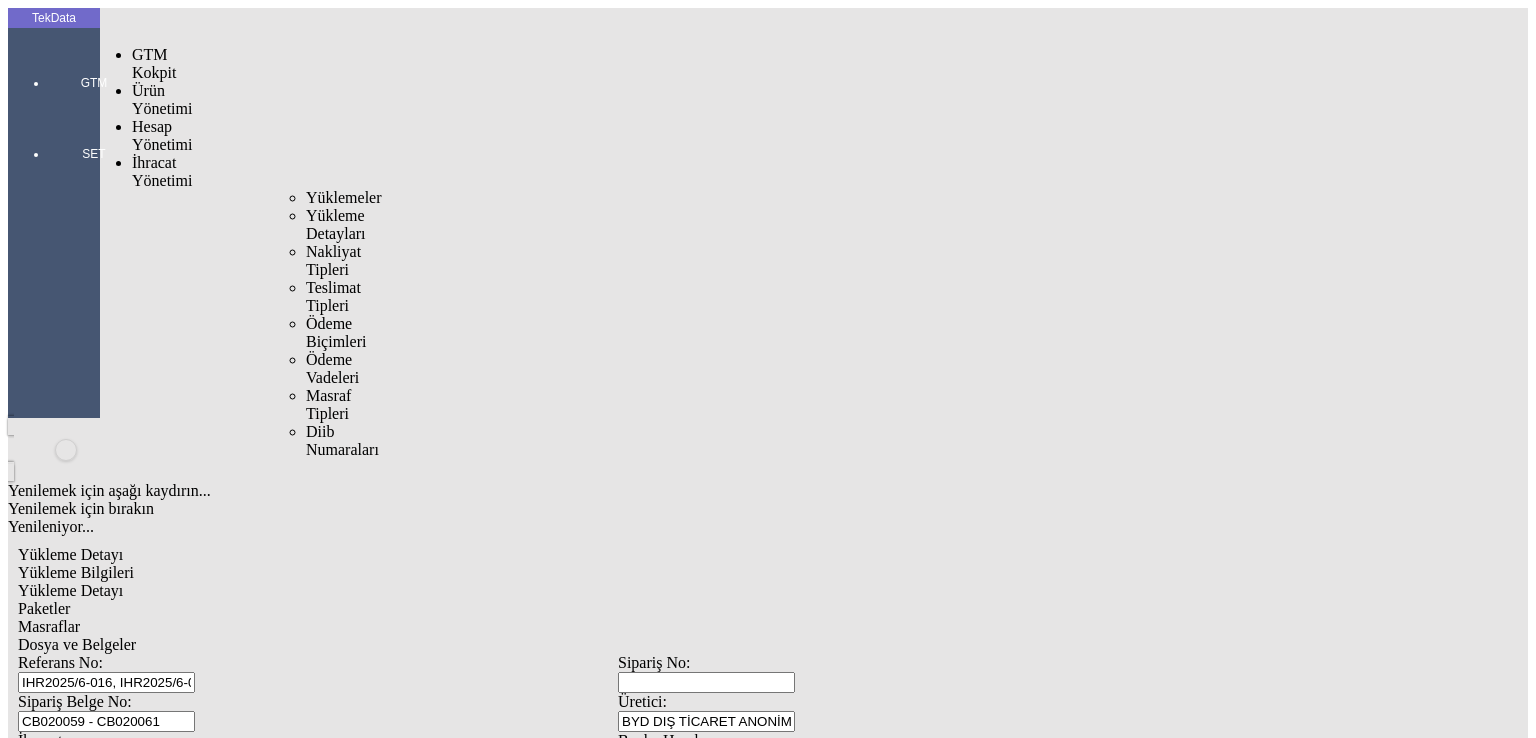 drag, startPoint x: 173, startPoint y: 114, endPoint x: 185, endPoint y: 114, distance: 12 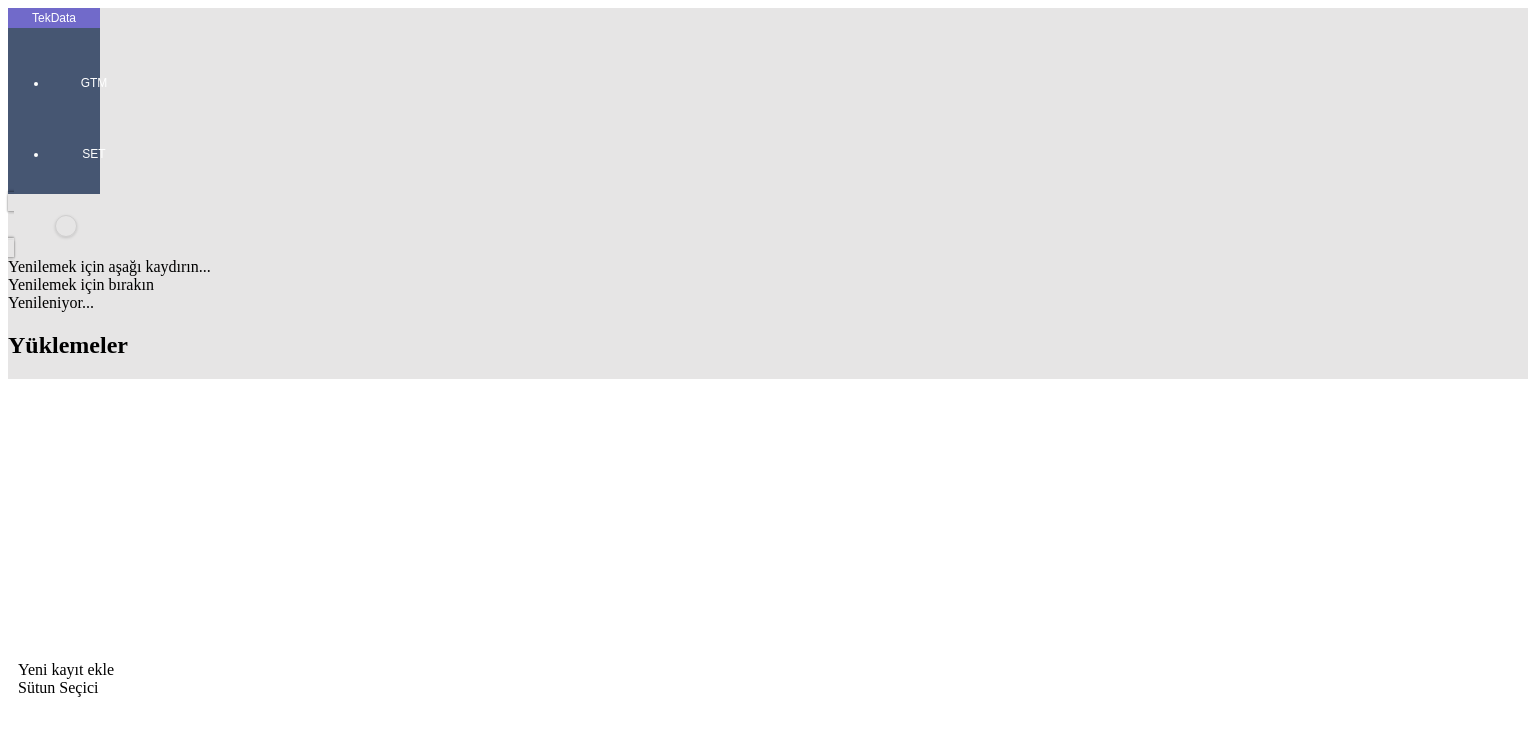 drag, startPoint x: 1124, startPoint y: 153, endPoint x: 995, endPoint y: 152, distance: 129.00388 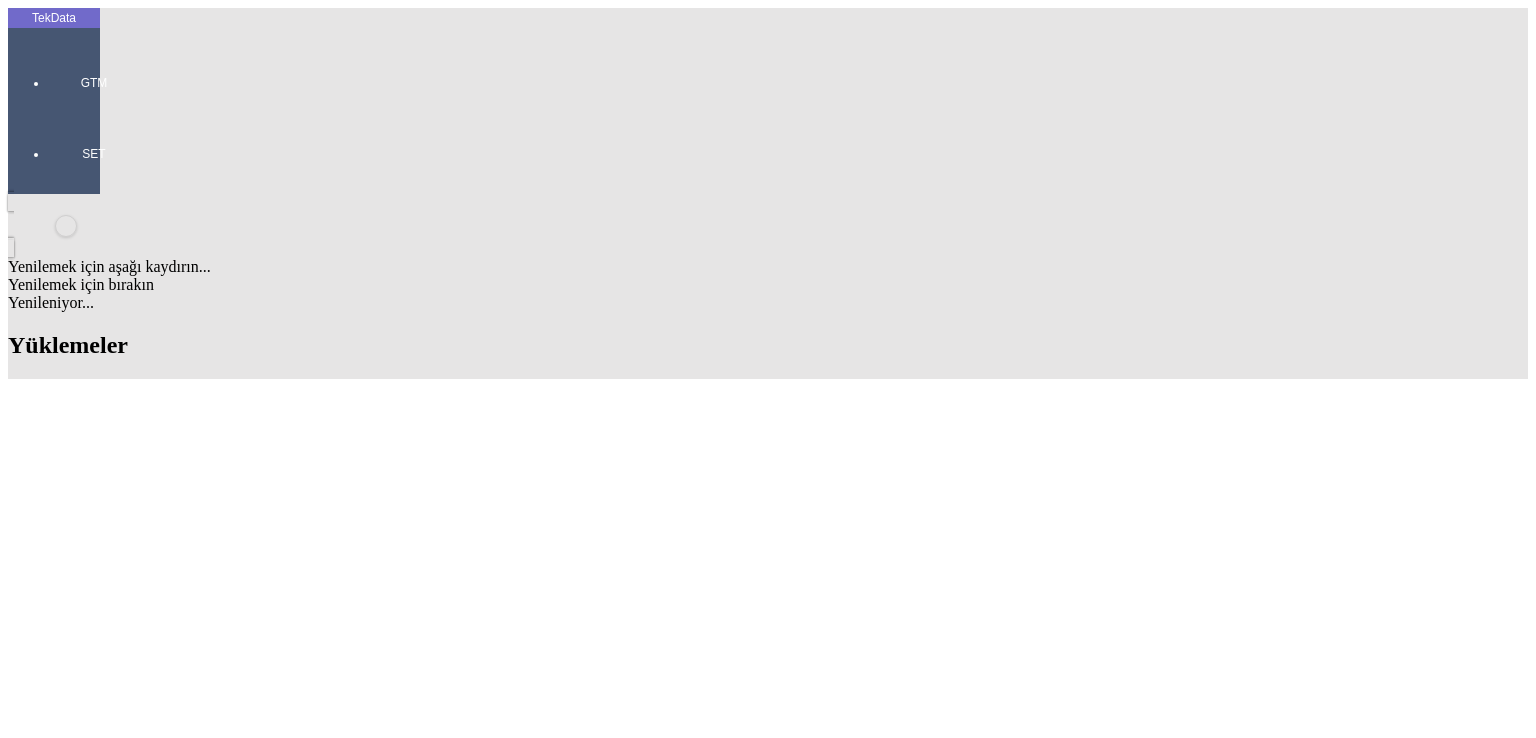 scroll, scrollTop: 2168, scrollLeft: 0, axis: vertical 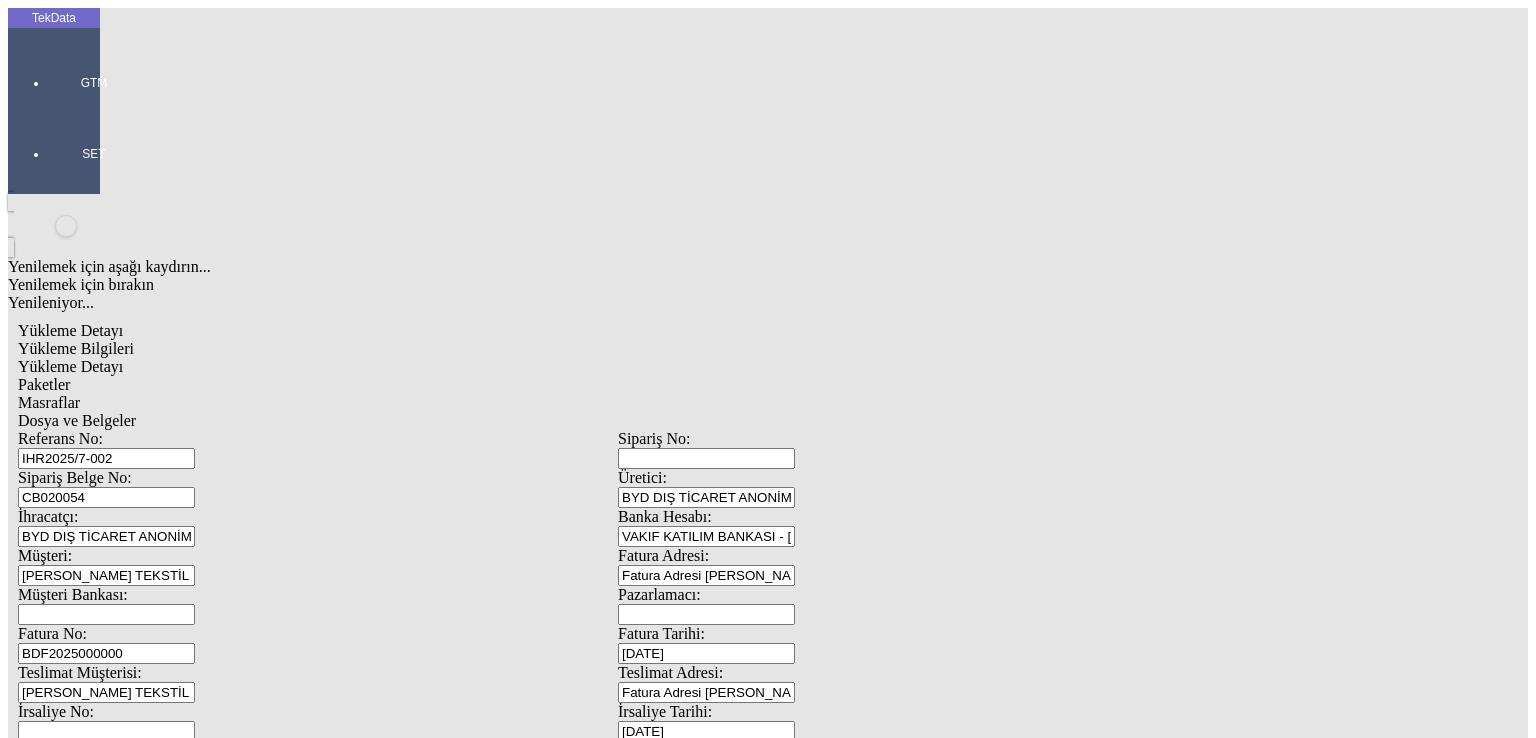click on "BDF2025000000" at bounding box center (106, 653) 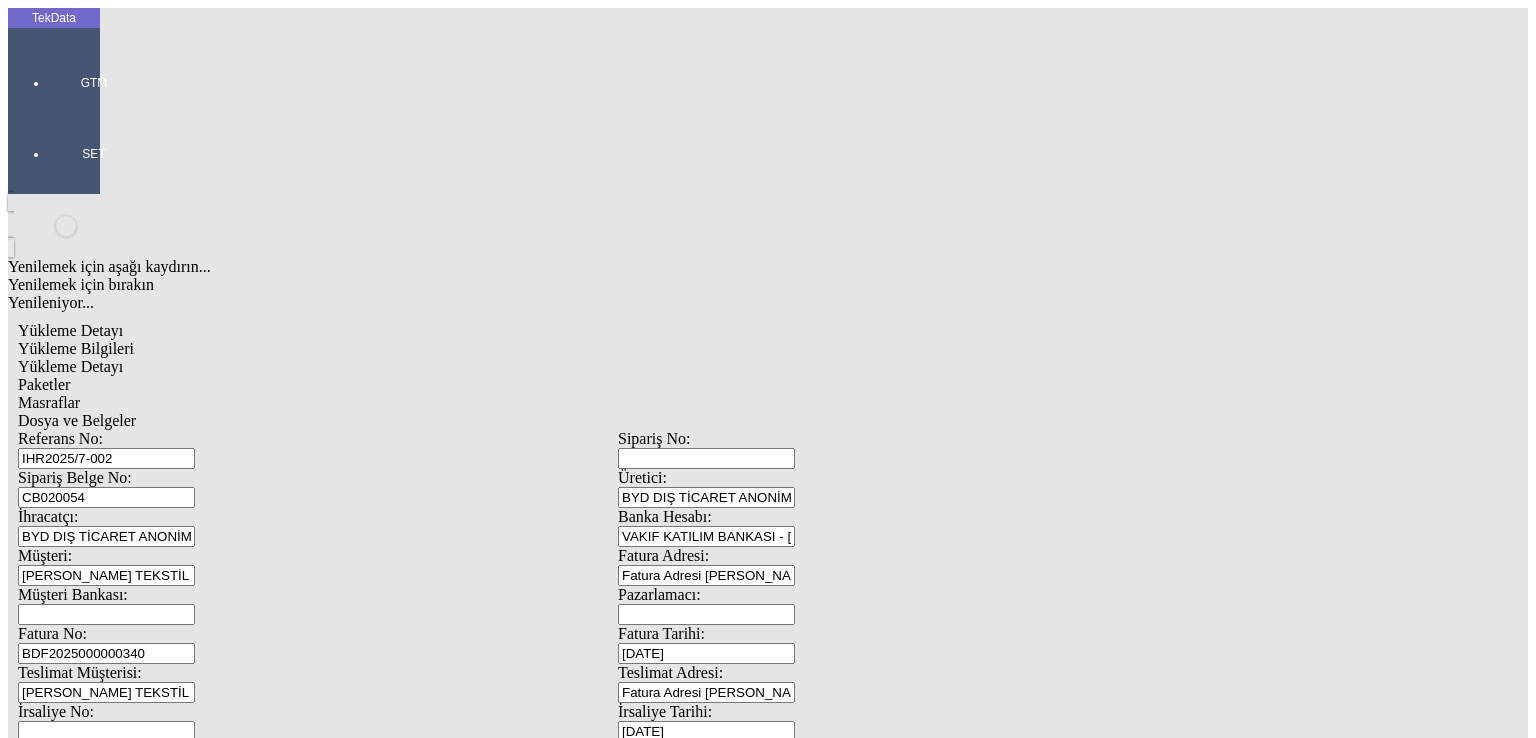 type on "BDF2025000000340" 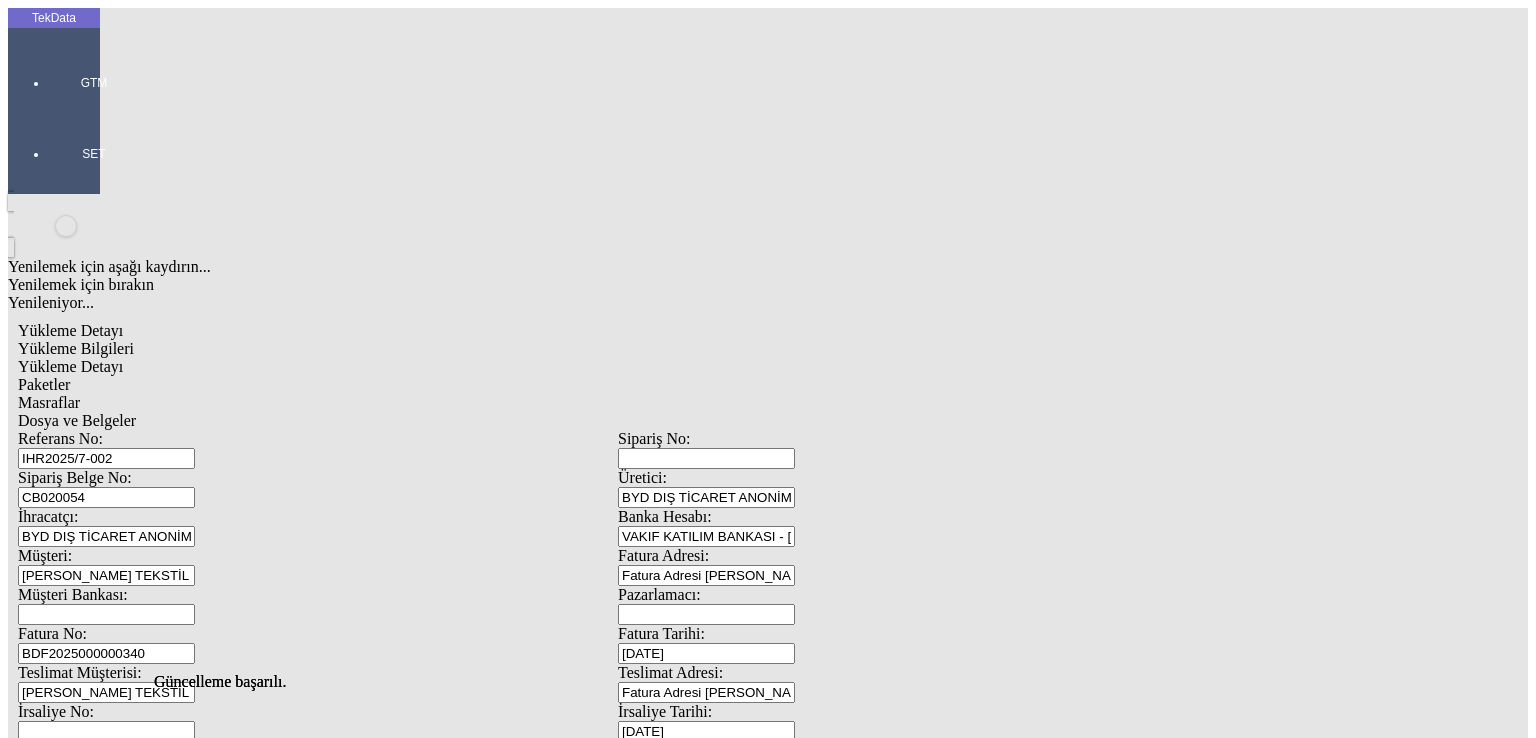 scroll, scrollTop: 0, scrollLeft: 0, axis: both 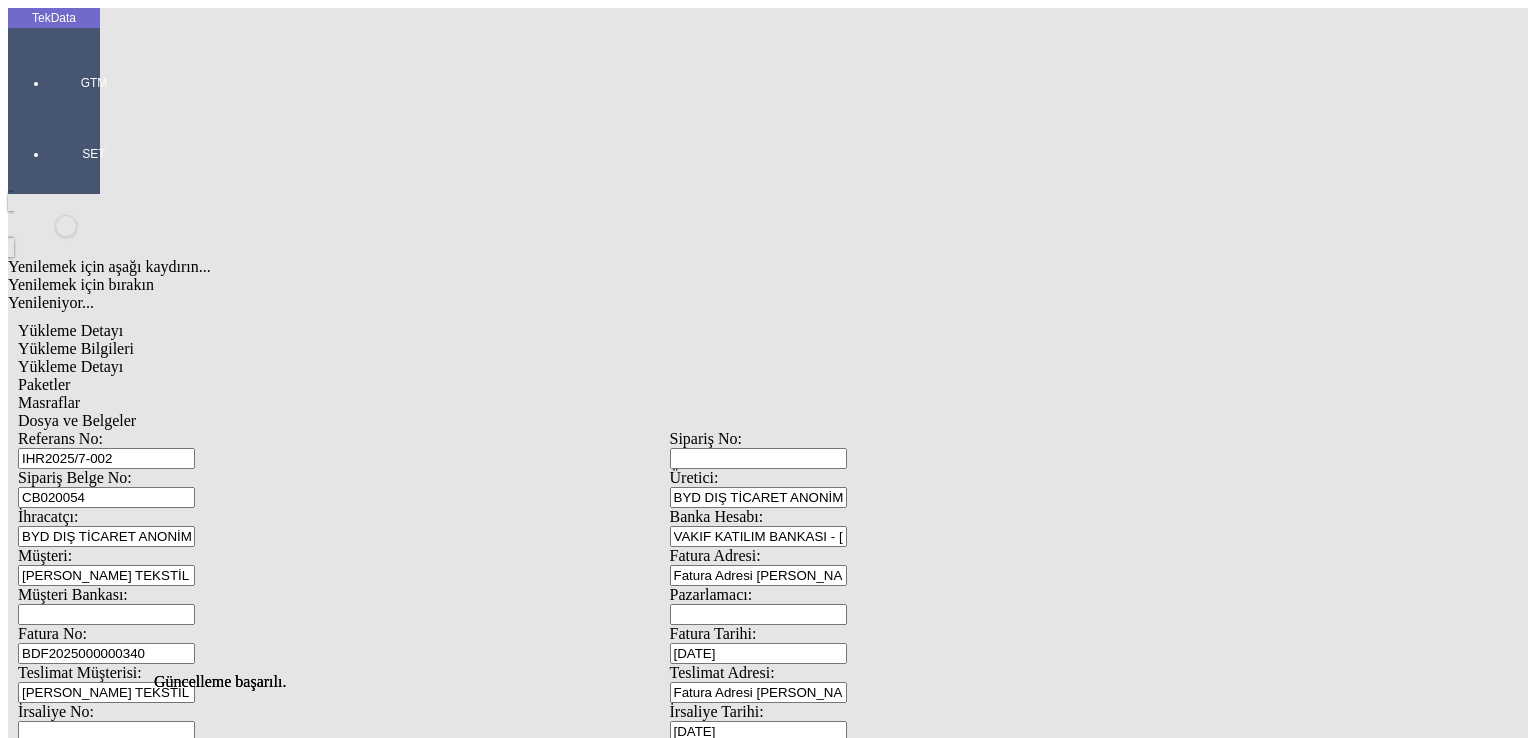 click on "Düzenle" at bounding box center [64, 1507] 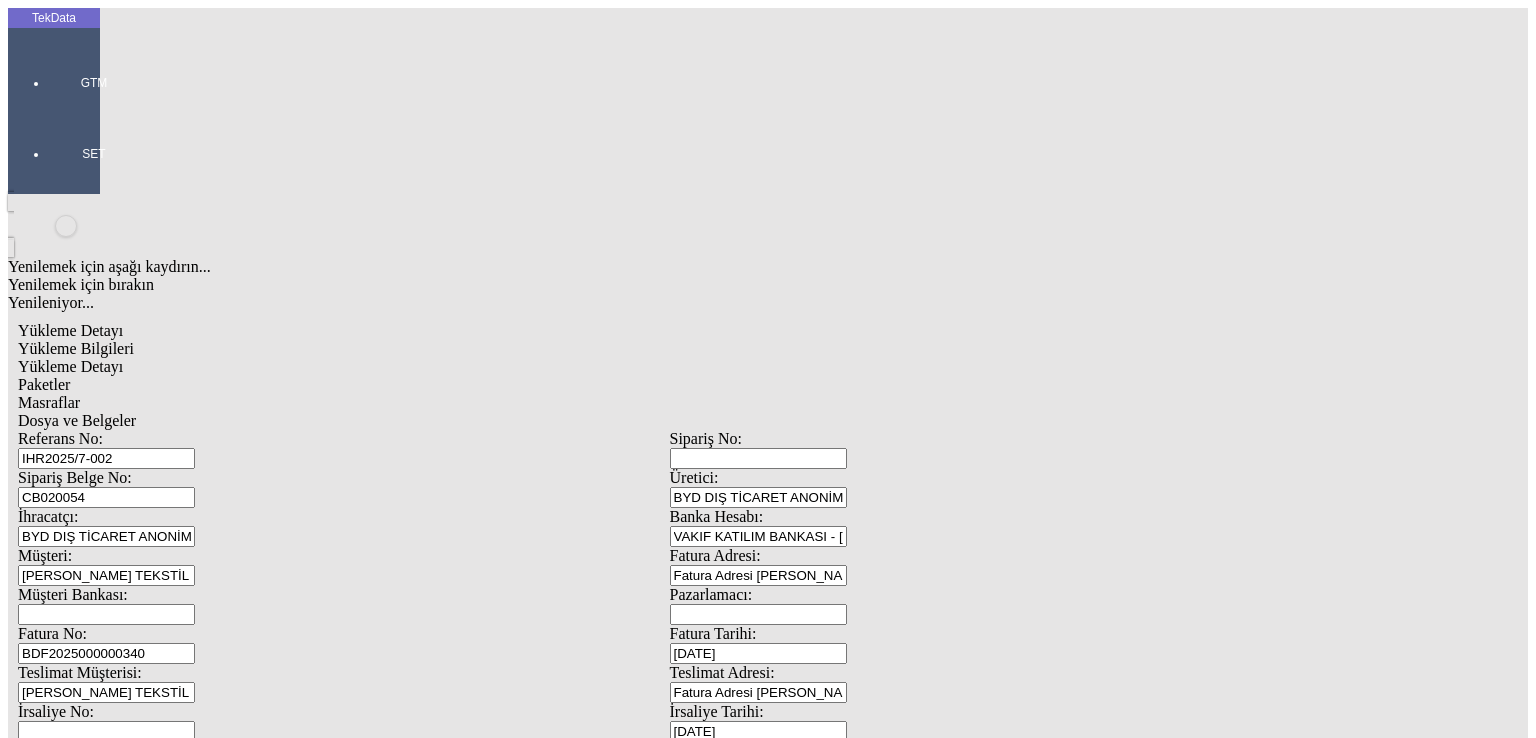 type on "130.9" 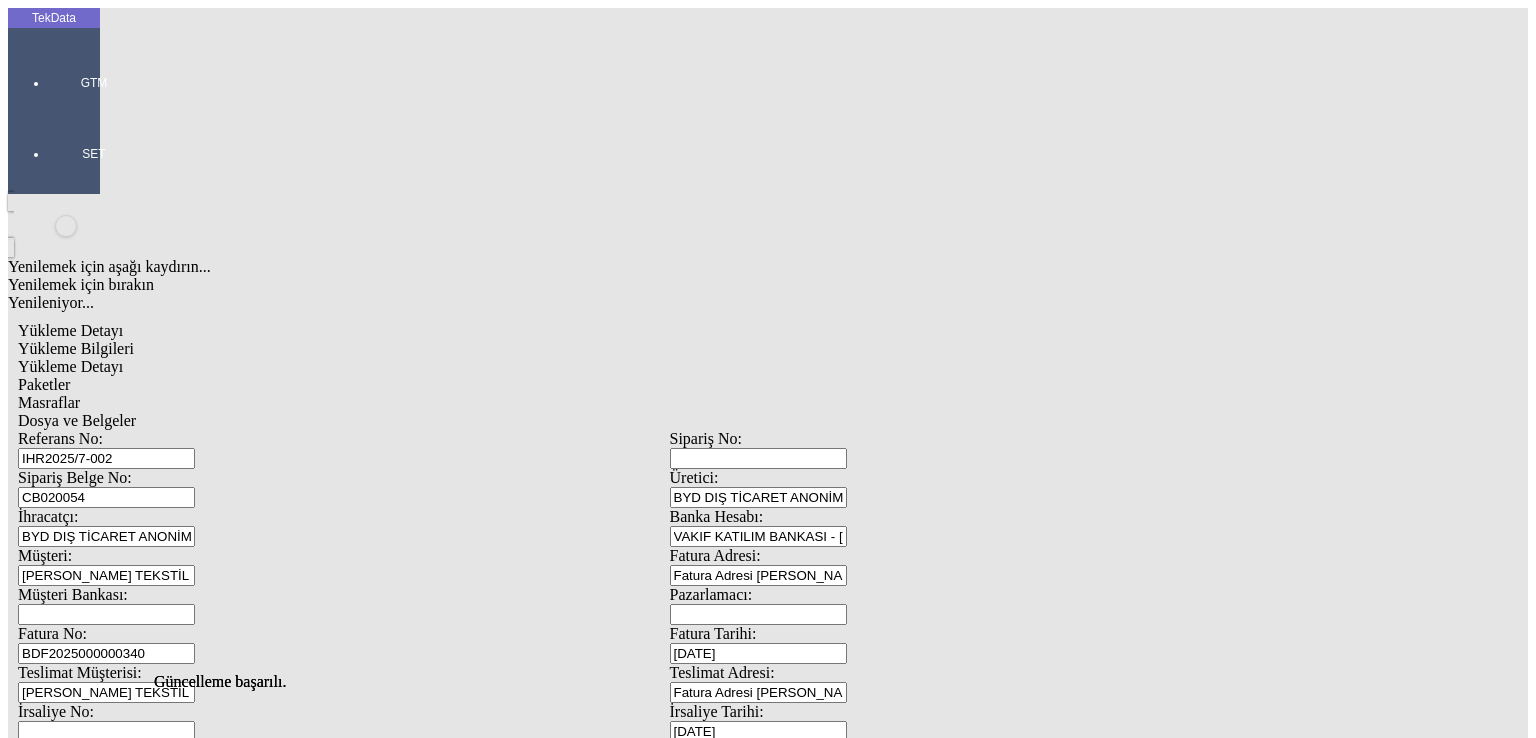 click on "Yenilemek için aşağı kaydırın... Yenilemek için bırakın Yenileniyor...
Yükleme Detayı Yükleme Bilgileri Yükleme Detayı Paketler Masraflar Dosya ve Belgeler Referans No: IHR2025/7-002 Sipariş No: Sipariş Belge No: CB020054 Üretici: BYD DIŞ TİCARET ANONİM ŞİRKETİ İhracatçı: BYD DIŞ TİCARET ANONİM ŞİRKETİ Banka Hesabı: VAKIF KATILIM BANKASI - BURSA - TL Müşteri: [PERSON_NAME] TEKSTİL LTD Fatura Adresi: Fatura Adresi [PERSON_NAME] SOKAK ŞENKAYA APT.  DÜKKAN 2 TAŞKINKÖY / [GEOGRAPHIC_DATA]  K.K.T.C. Müşteri Bankası: Pazarlamacı: Fatura No: BDF2025000000340 Fatura Tarihi: [DATE] Teslimat Müşterisi: [PERSON_NAME] TEKSTİL LTD Teslimat Adresi: İrsaliye No: İrsaliye Tarihi: [DATE] İrsaliye Notu: Taşıma Şekli: Kara EXW [GEOGRAPHIC_DATA]" at bounding box center (669, 1032) 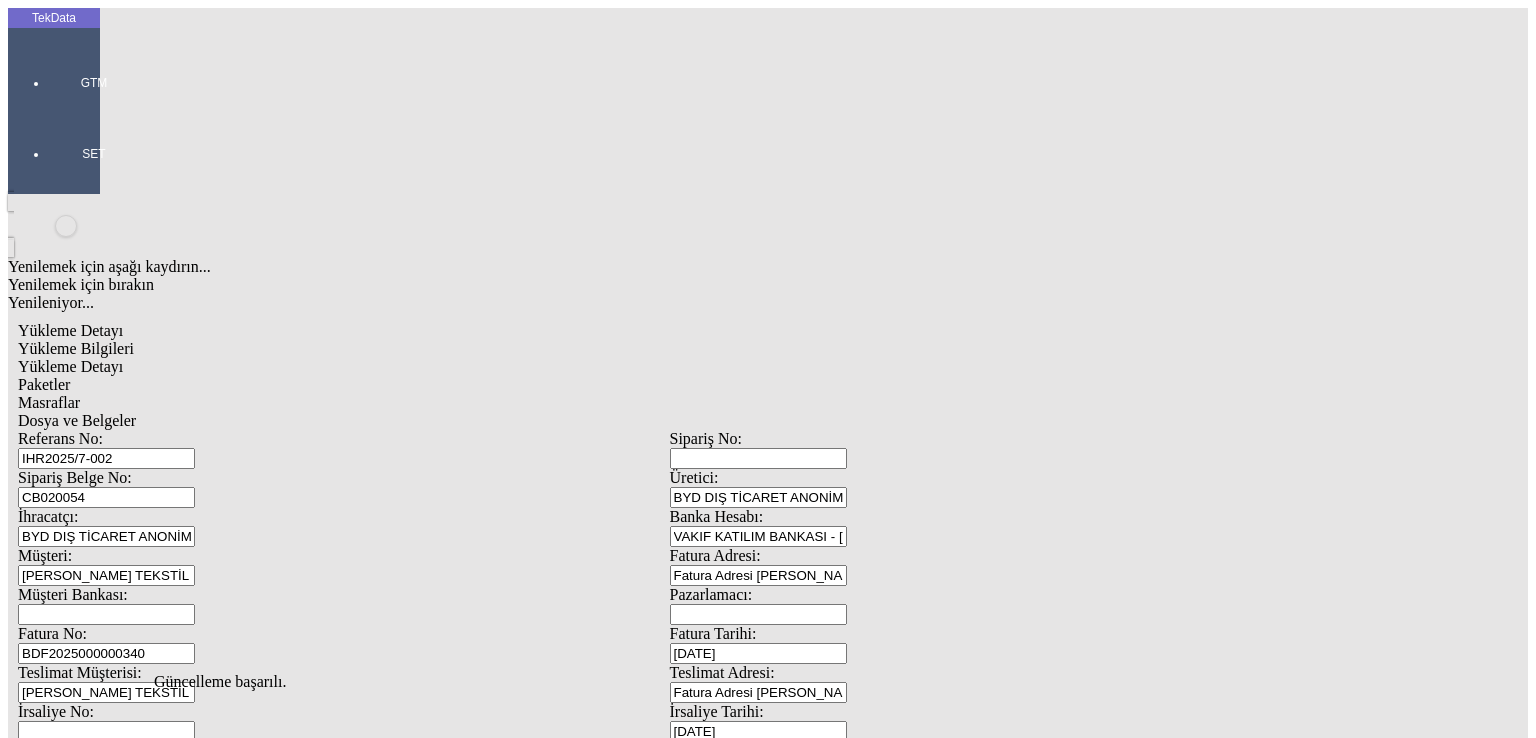 click on "Masraflar" 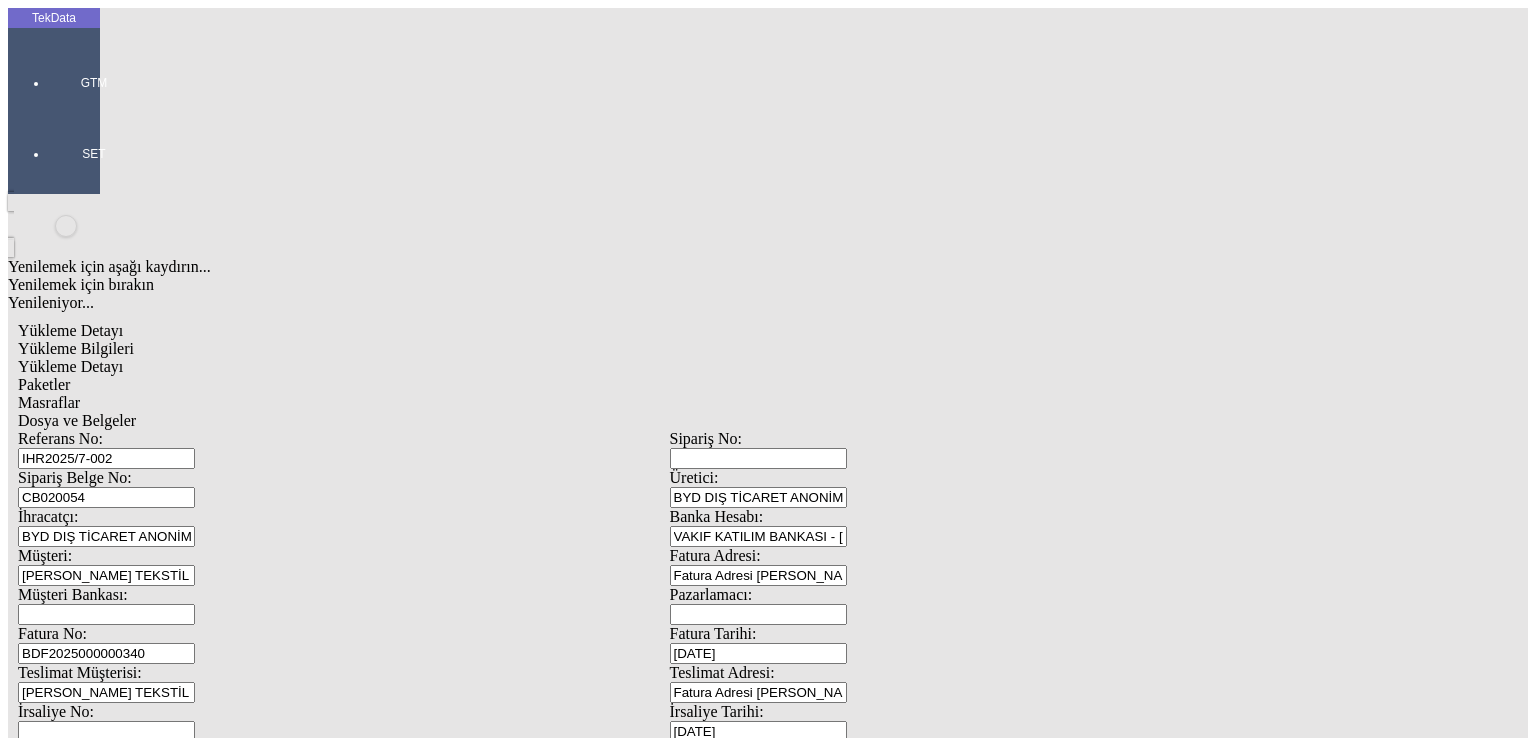 click on "Dosya ve Belgeler" 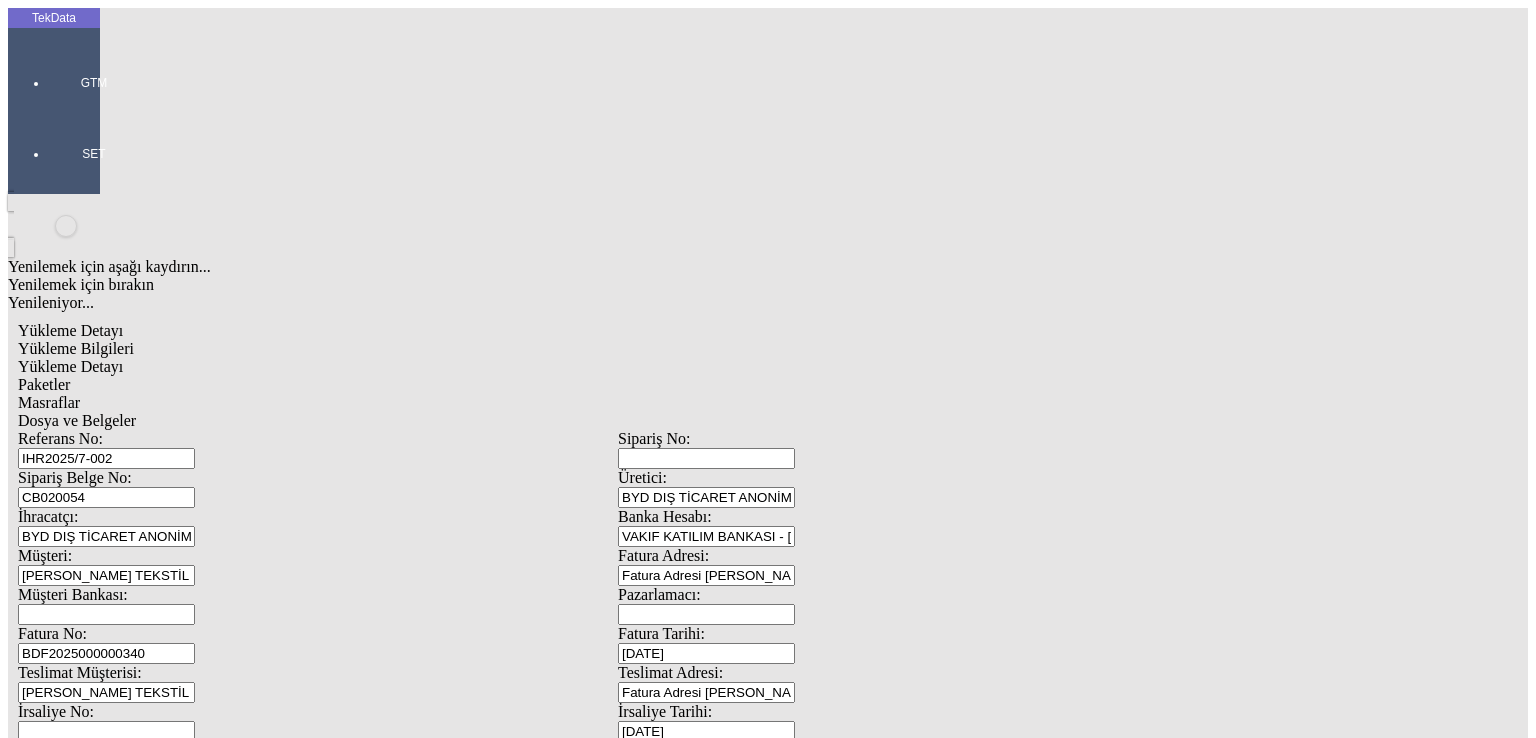 click on "Dosya ve Belgeler" at bounding box center [77, 420] 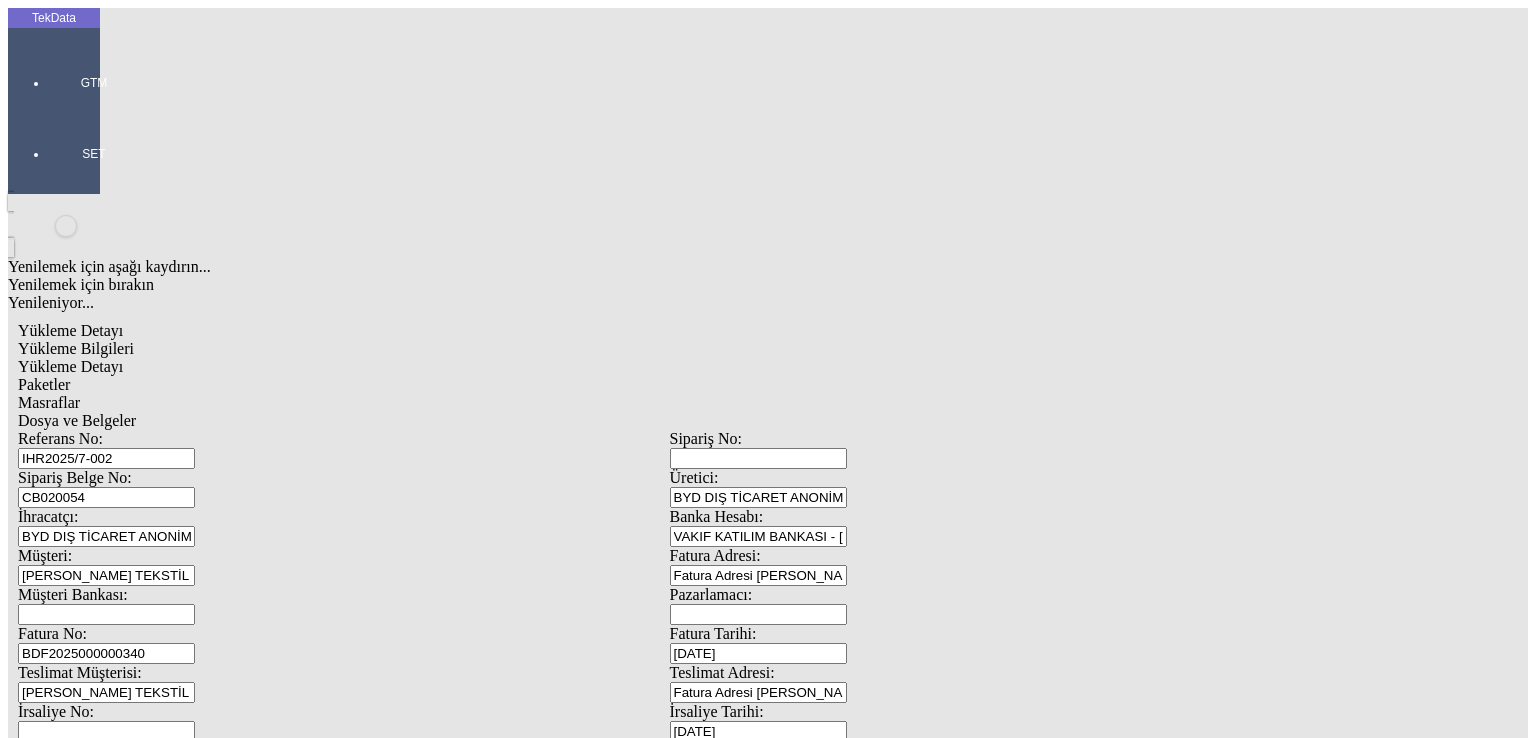 drag, startPoint x: 777, startPoint y: 489, endPoint x: 759, endPoint y: 474, distance: 23.43075 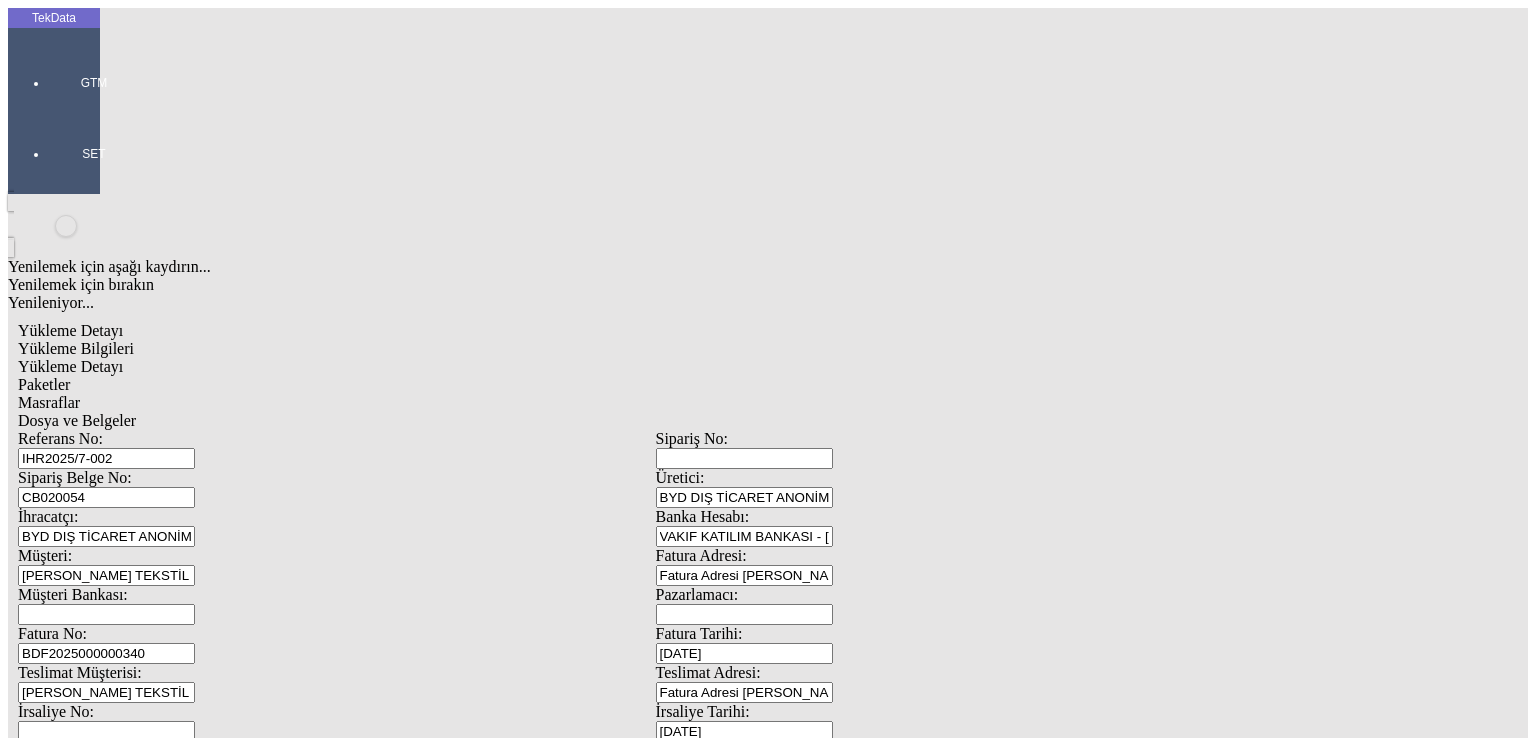 drag, startPoint x: 360, startPoint y: 192, endPoint x: 165, endPoint y: 192, distance: 195 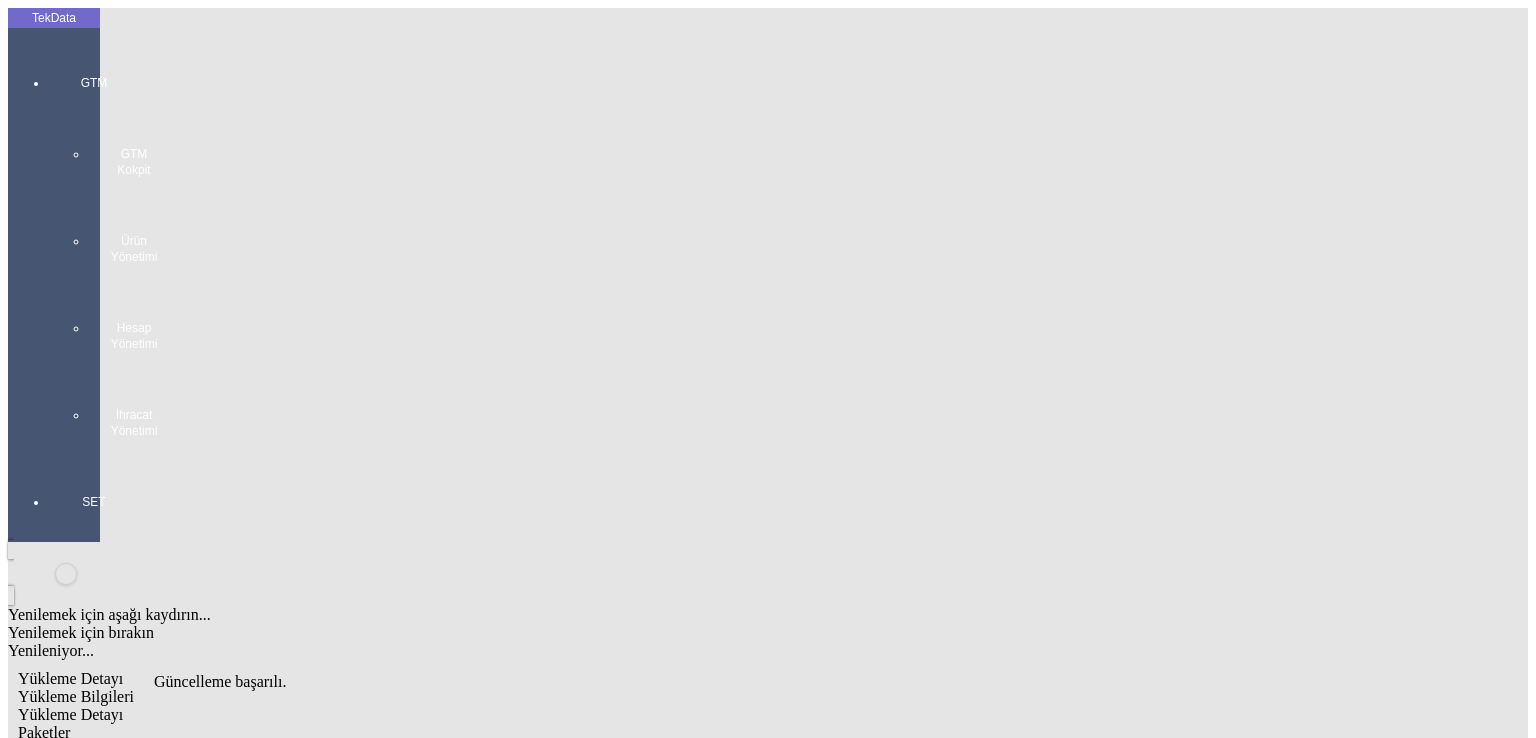 drag, startPoint x: 45, startPoint y: 40, endPoint x: 50, endPoint y: 57, distance: 17.720045 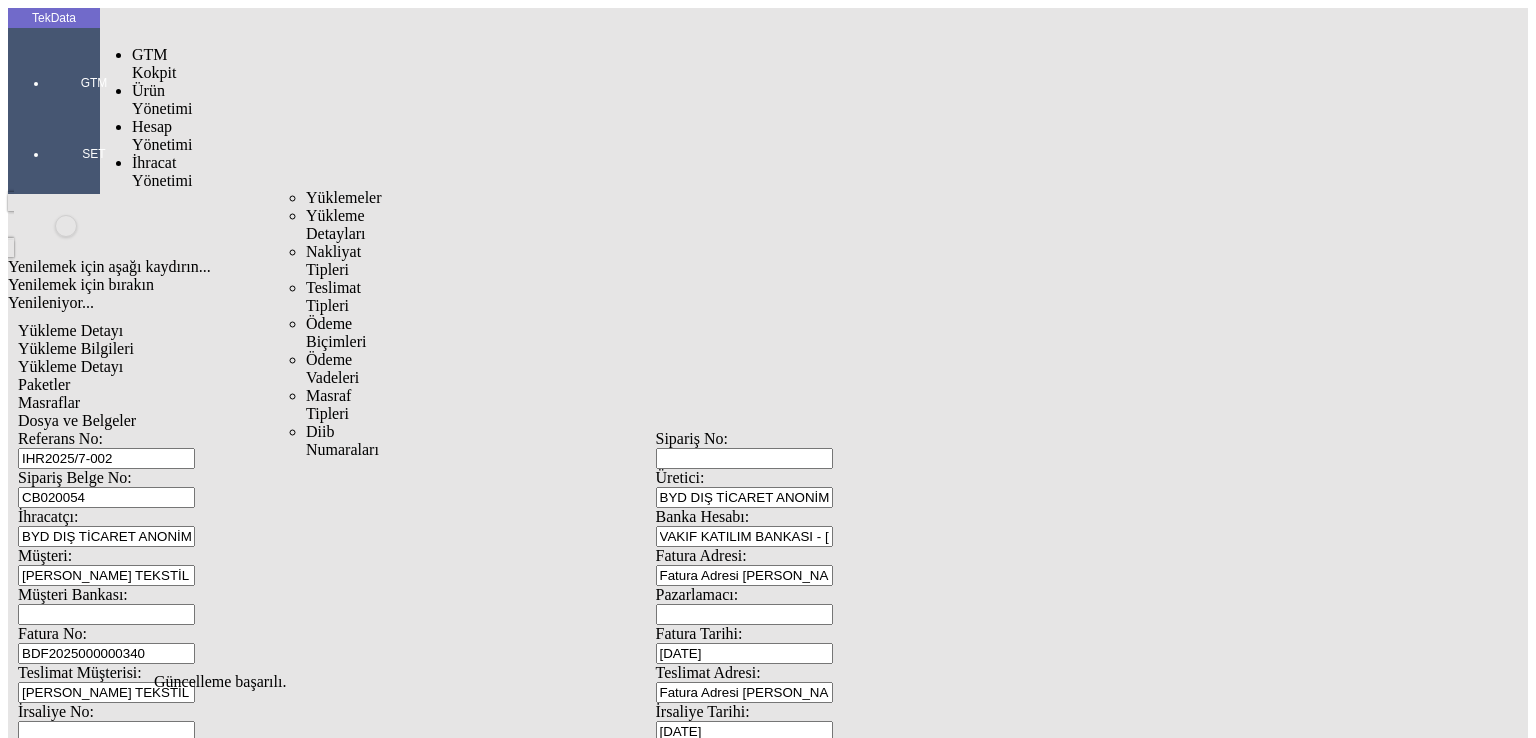 click on "İhracat Yönetimi" at bounding box center [162, 171] 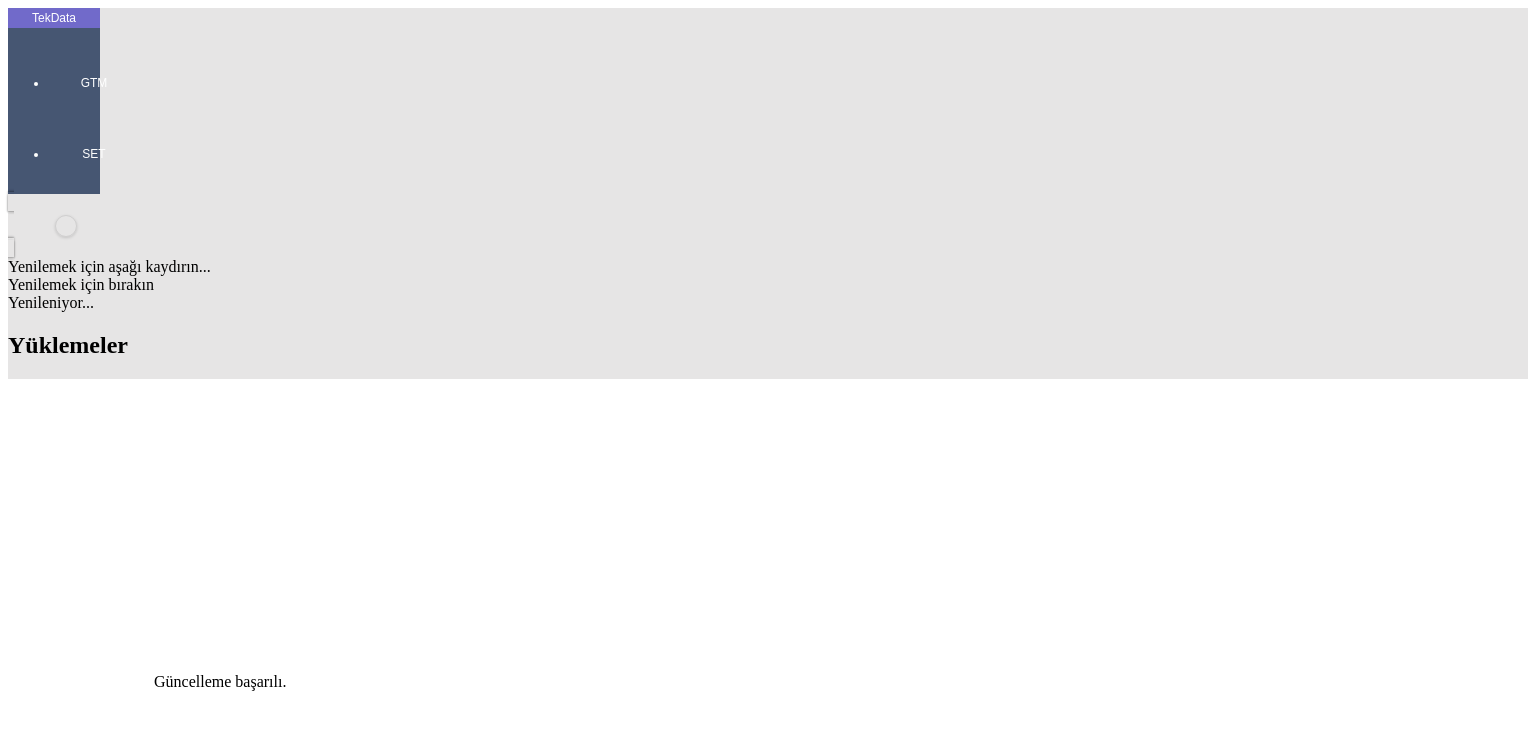 scroll, scrollTop: 2168, scrollLeft: 0, axis: vertical 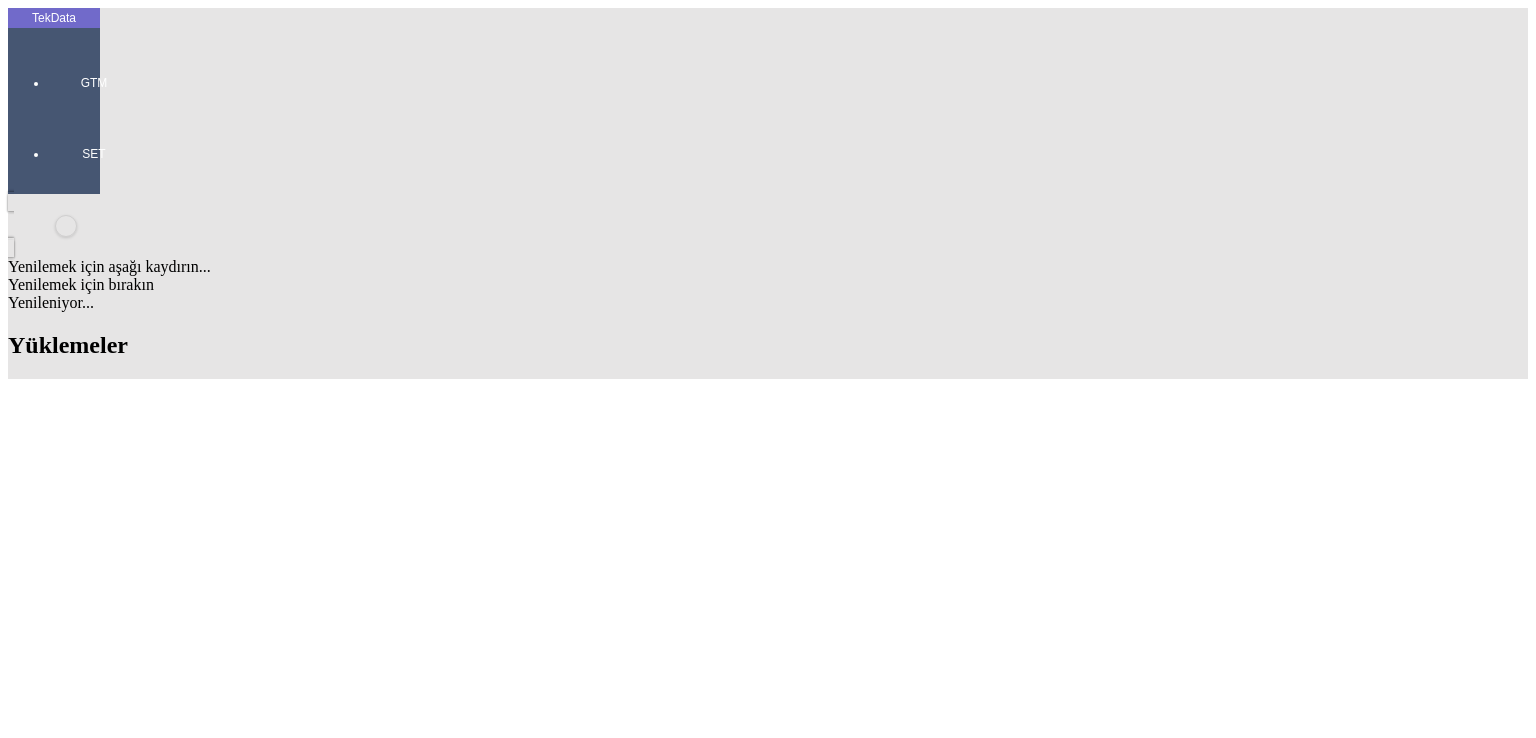drag, startPoint x: 842, startPoint y: 323, endPoint x: 949, endPoint y: 323, distance: 107 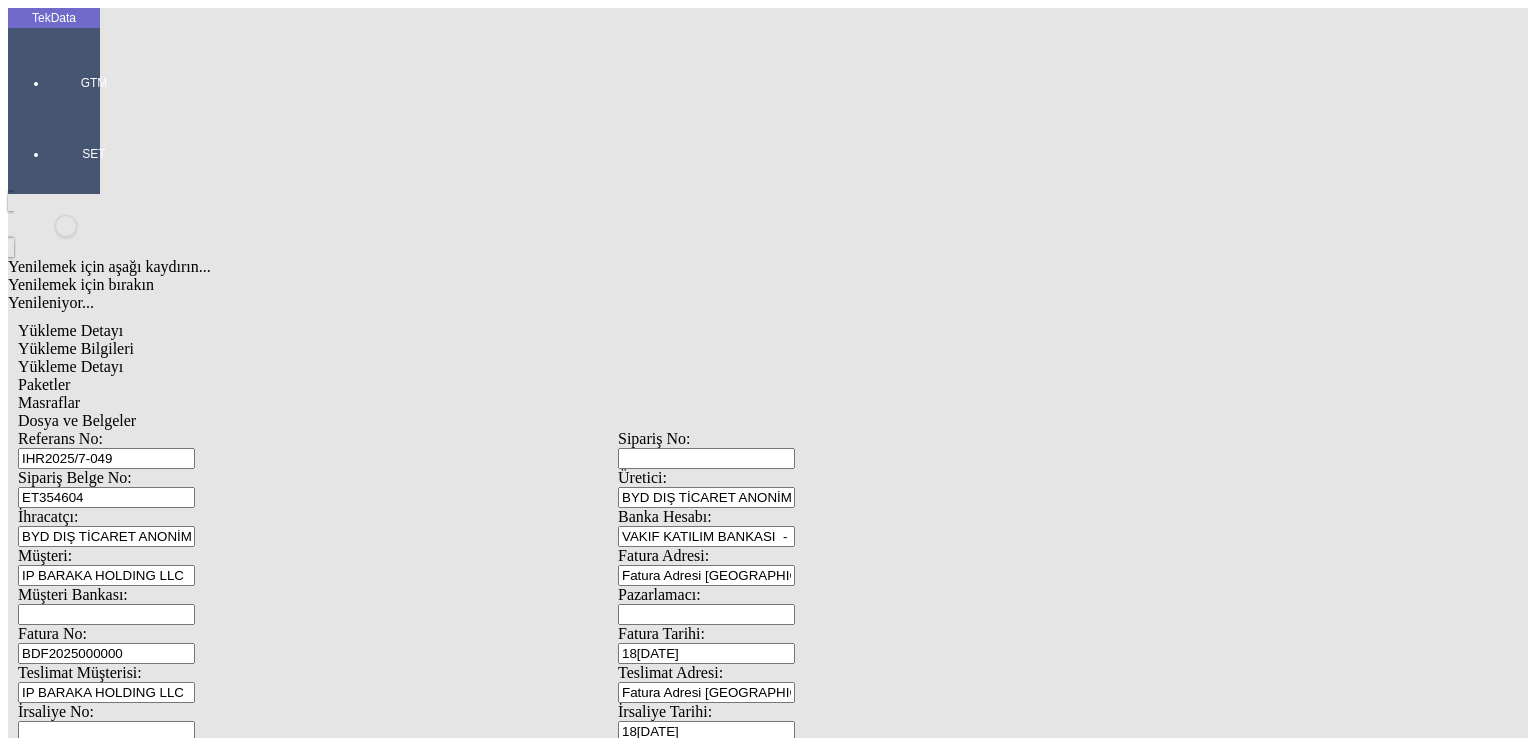 scroll, scrollTop: 0, scrollLeft: 0, axis: both 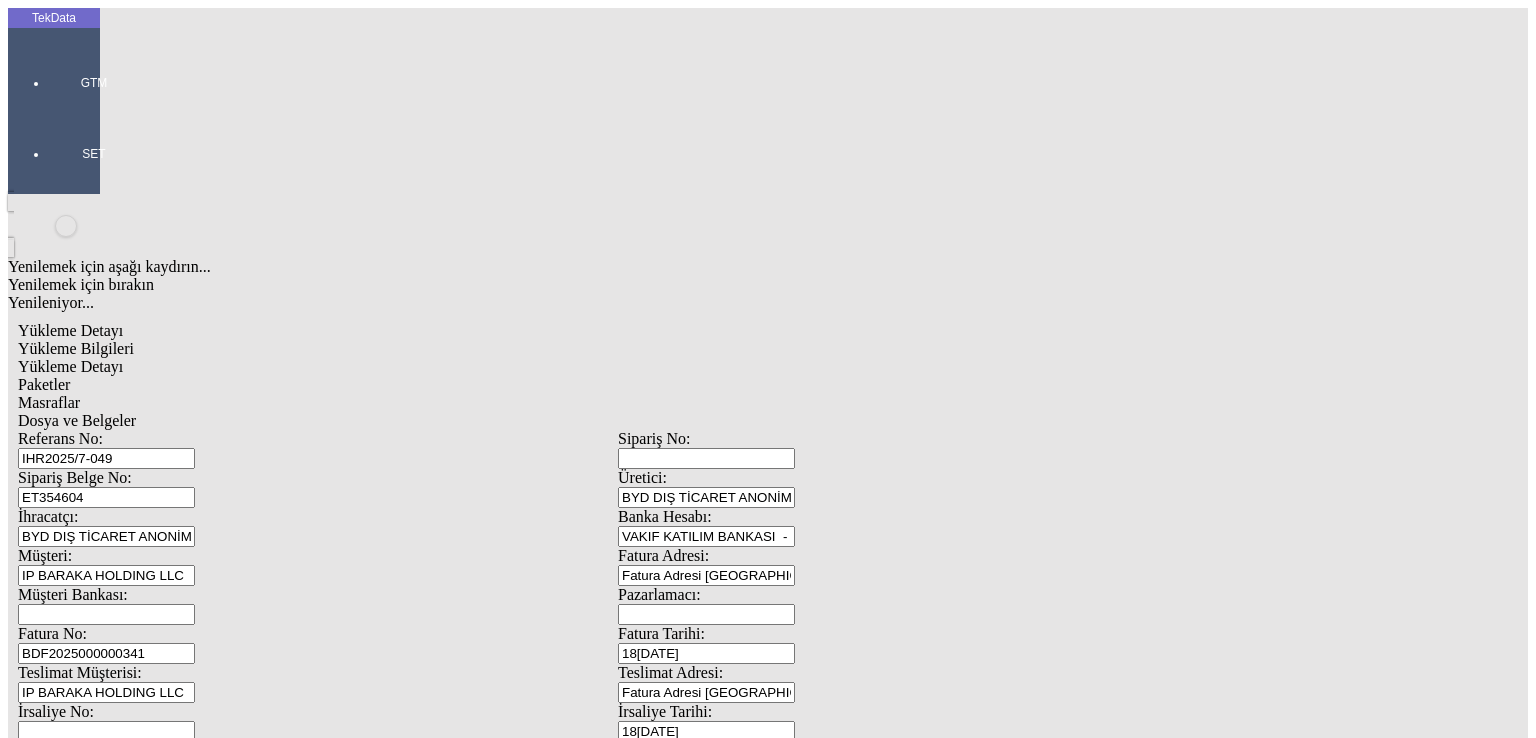 type on "BDF2025000000341" 